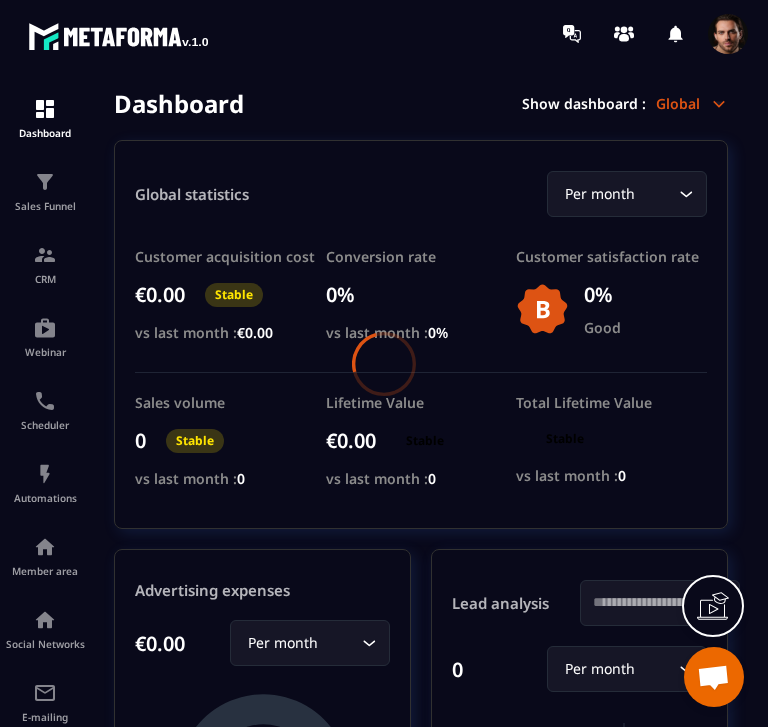 scroll, scrollTop: 0, scrollLeft: 0, axis: both 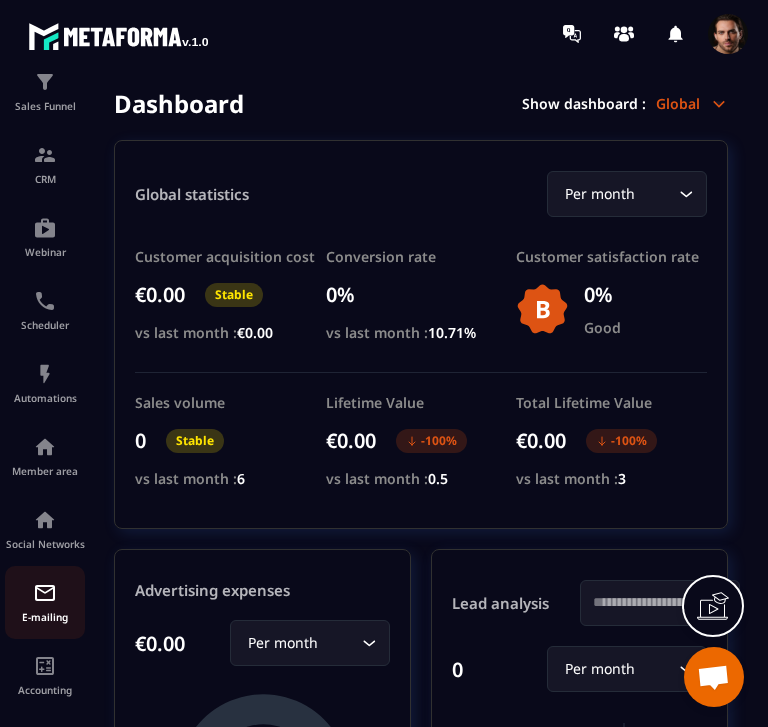 click on "E-mailing" at bounding box center [45, 617] 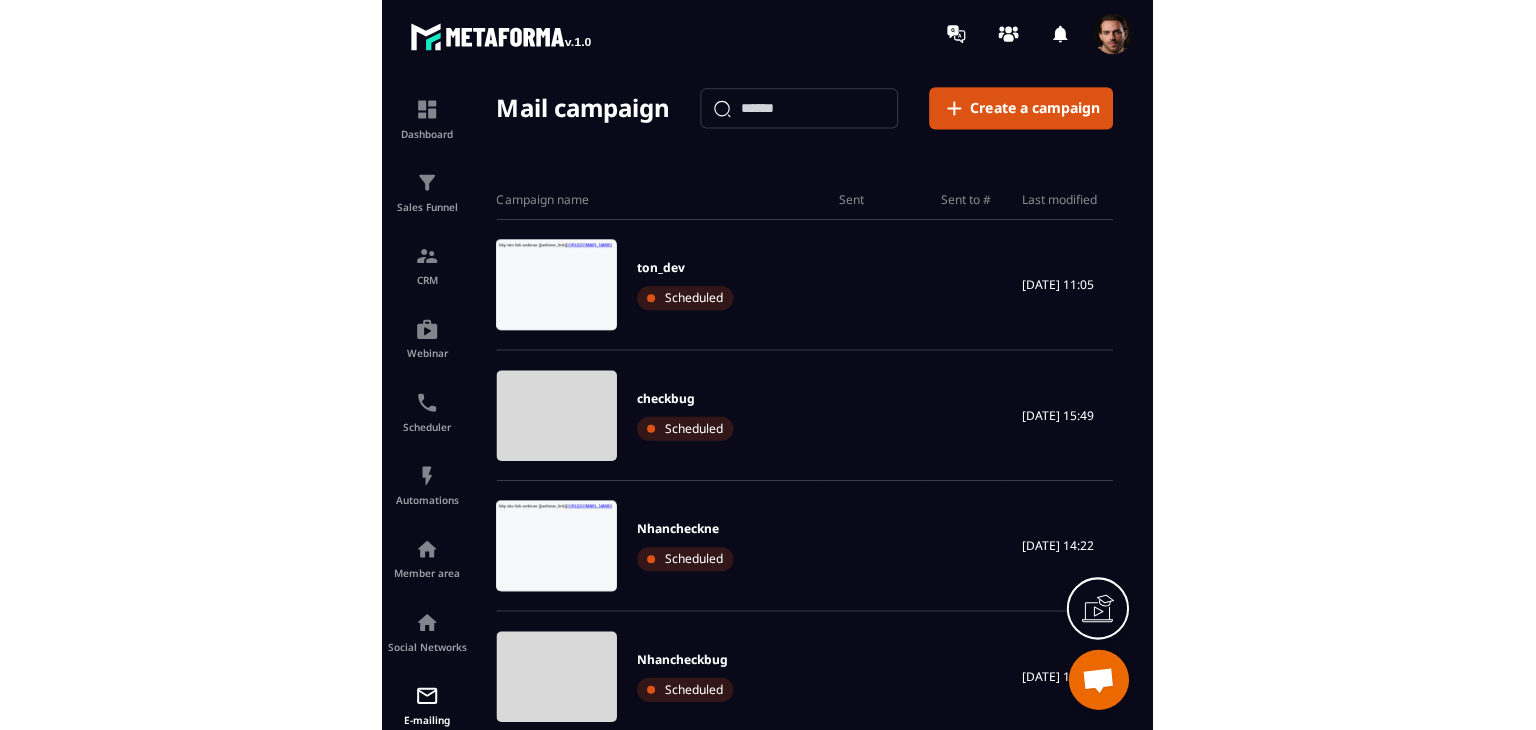 scroll, scrollTop: 0, scrollLeft: 0, axis: both 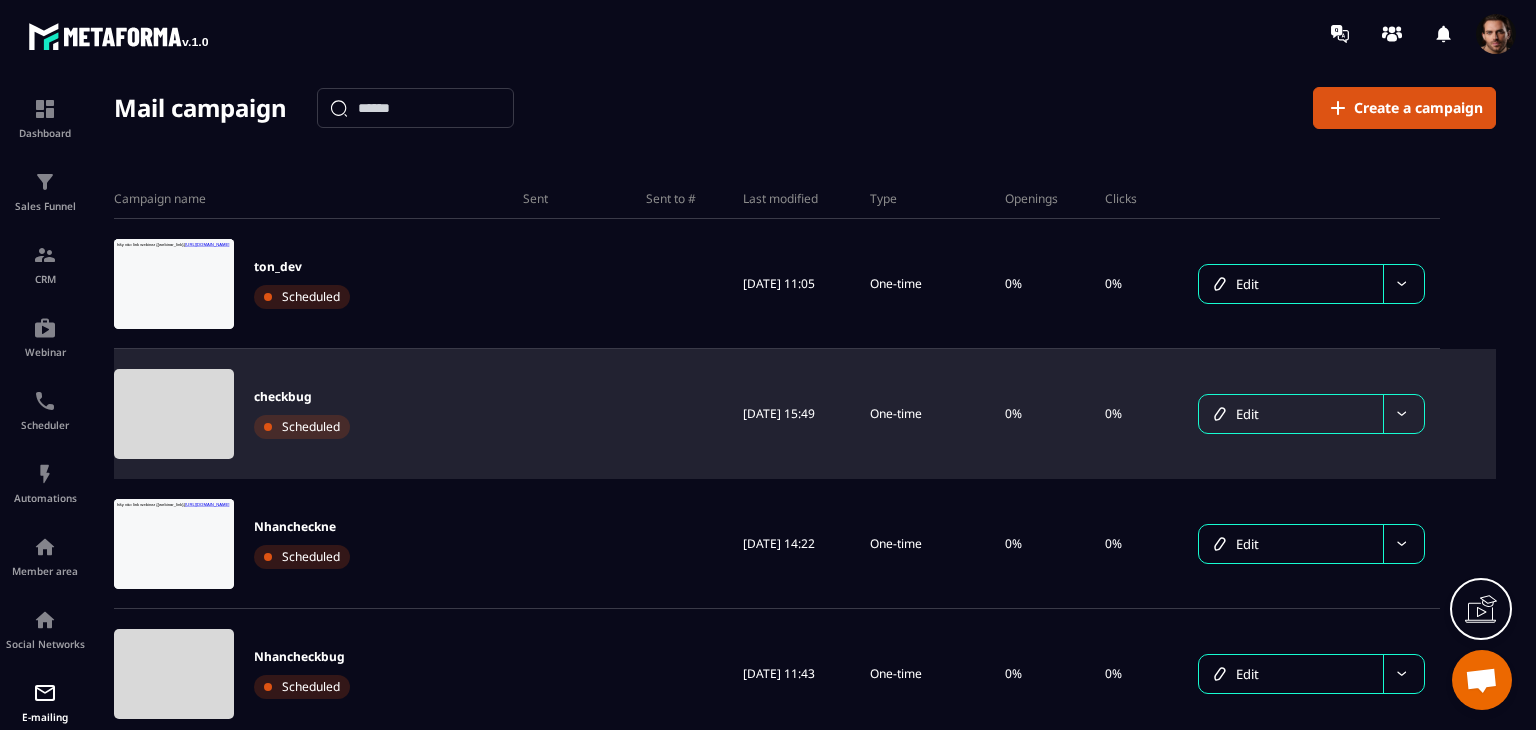click on "Edit" at bounding box center [1291, 414] 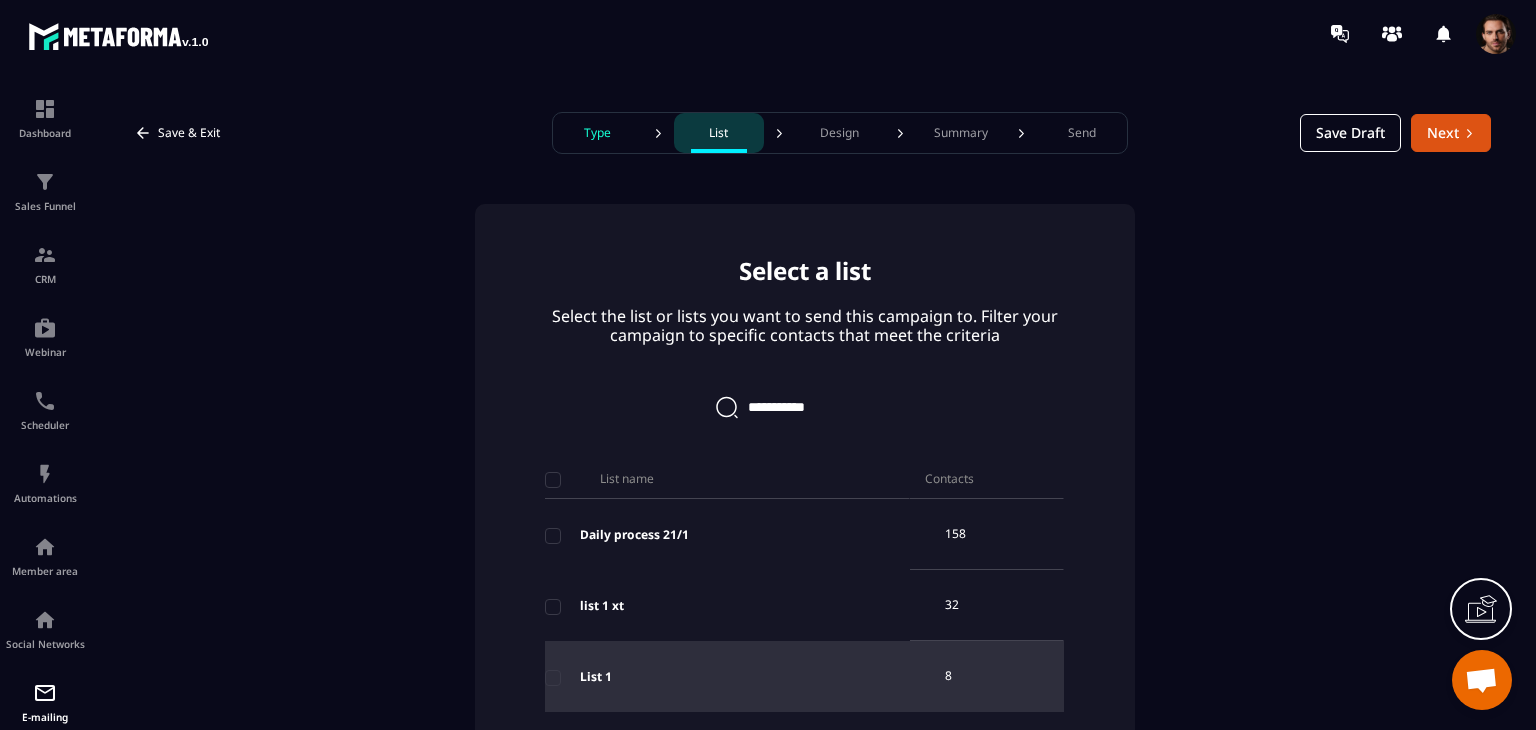 scroll, scrollTop: 200, scrollLeft: 0, axis: vertical 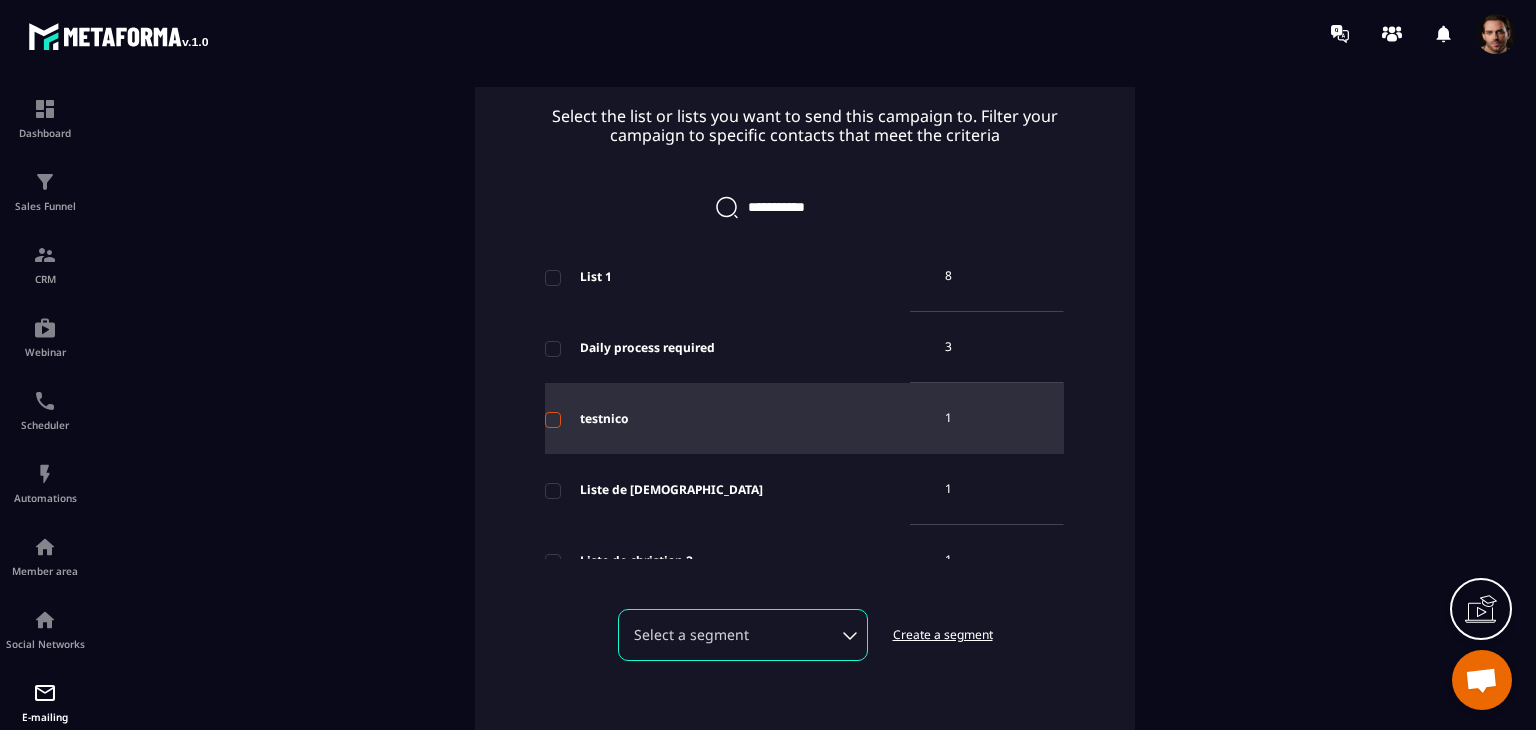 click at bounding box center [553, 420] 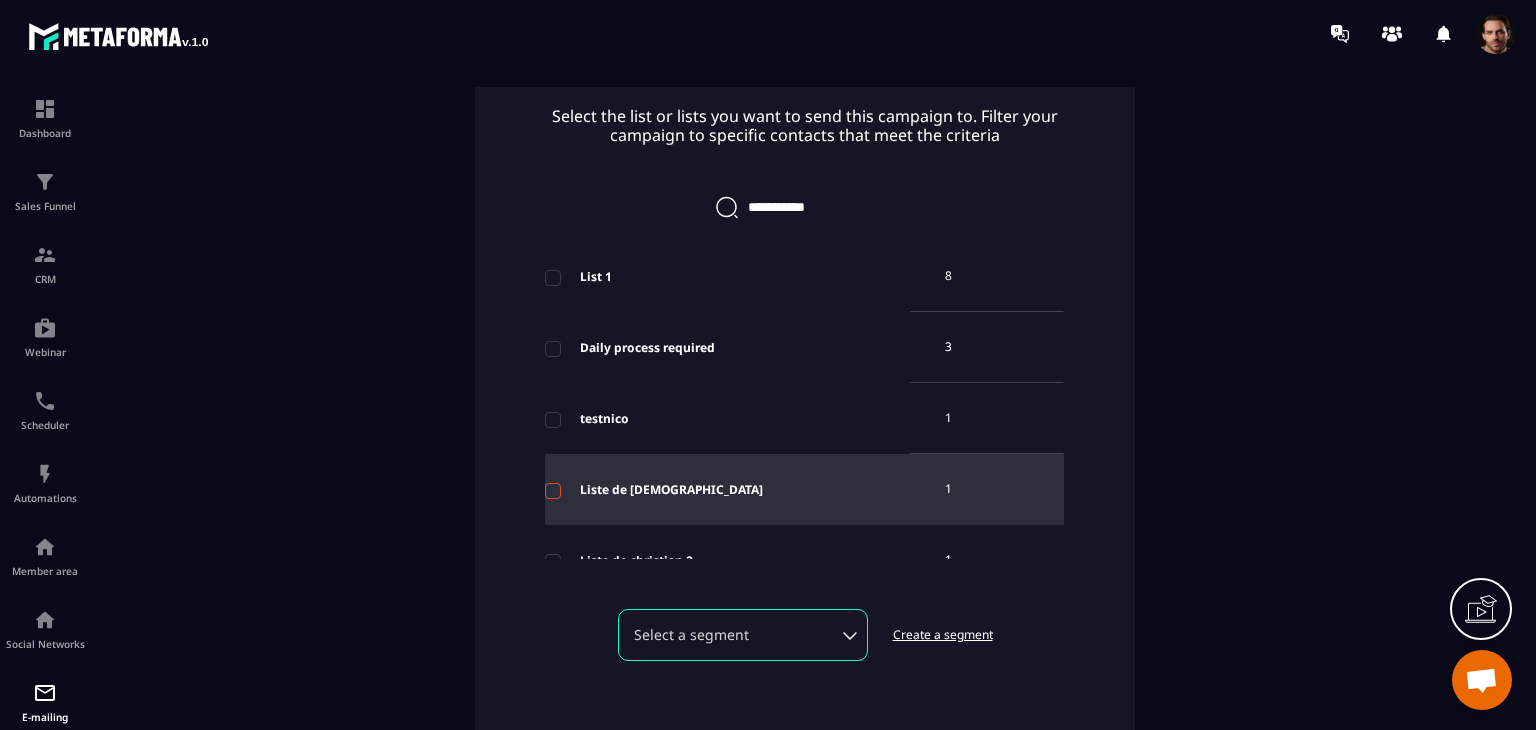 click at bounding box center (553, 491) 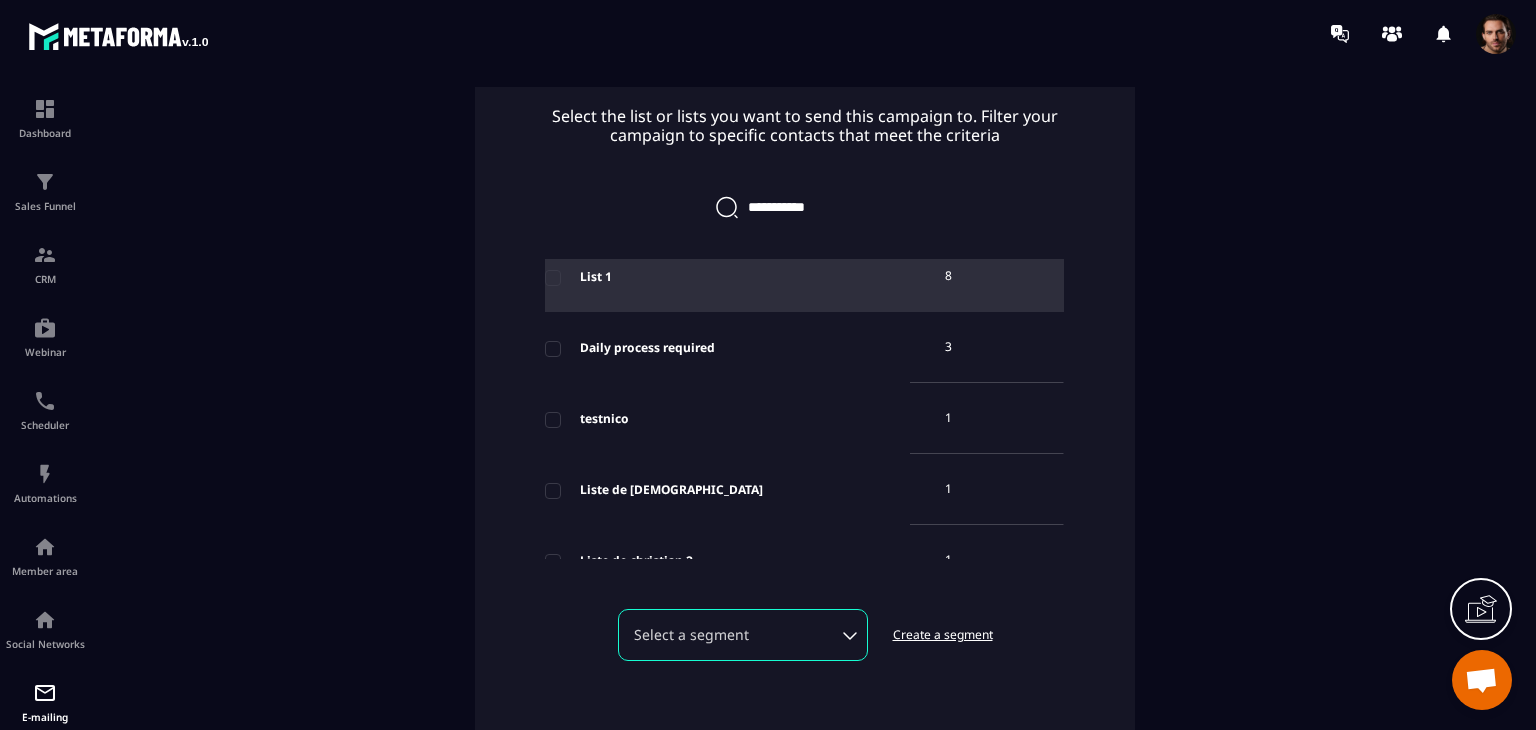 scroll, scrollTop: 0, scrollLeft: 0, axis: both 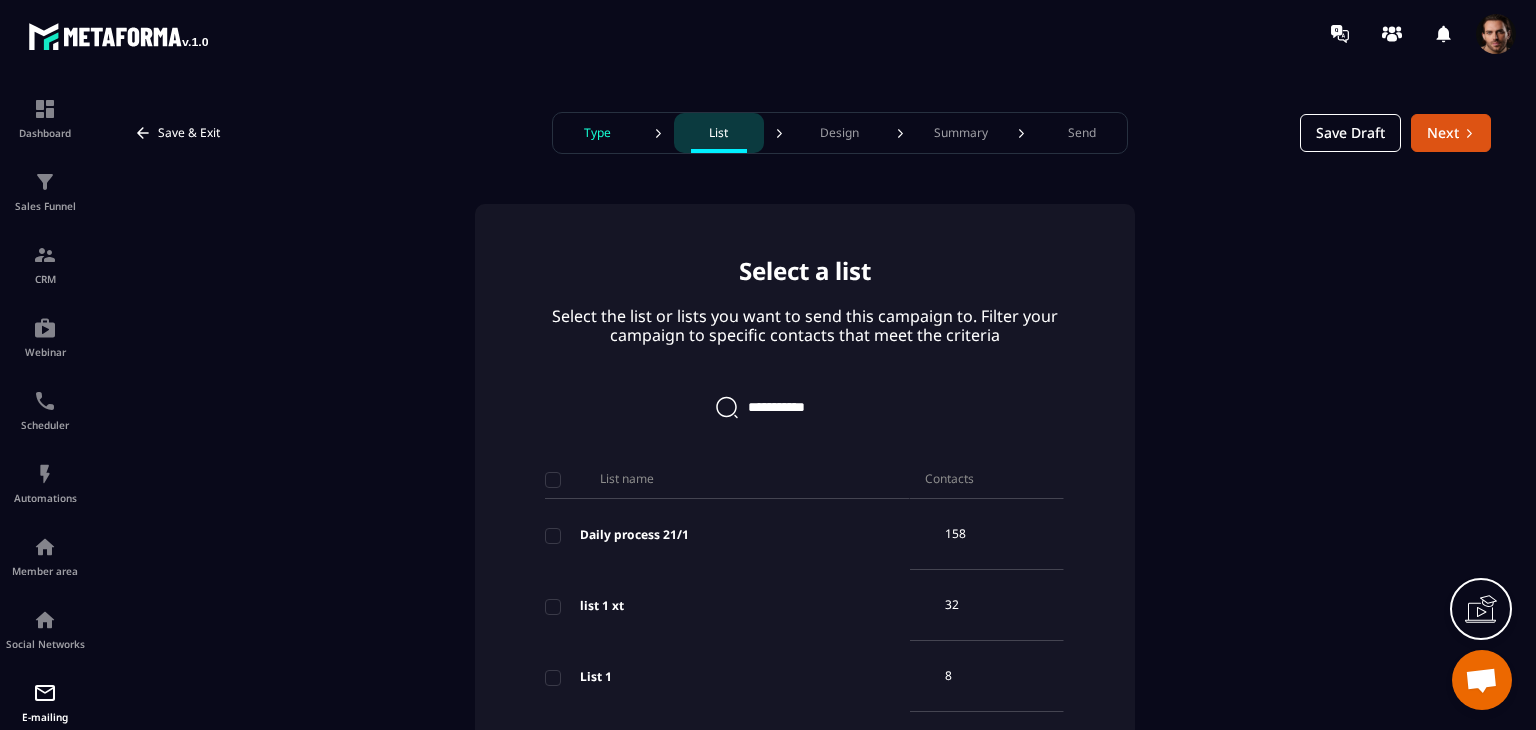 click on "Type" at bounding box center (598, 133) 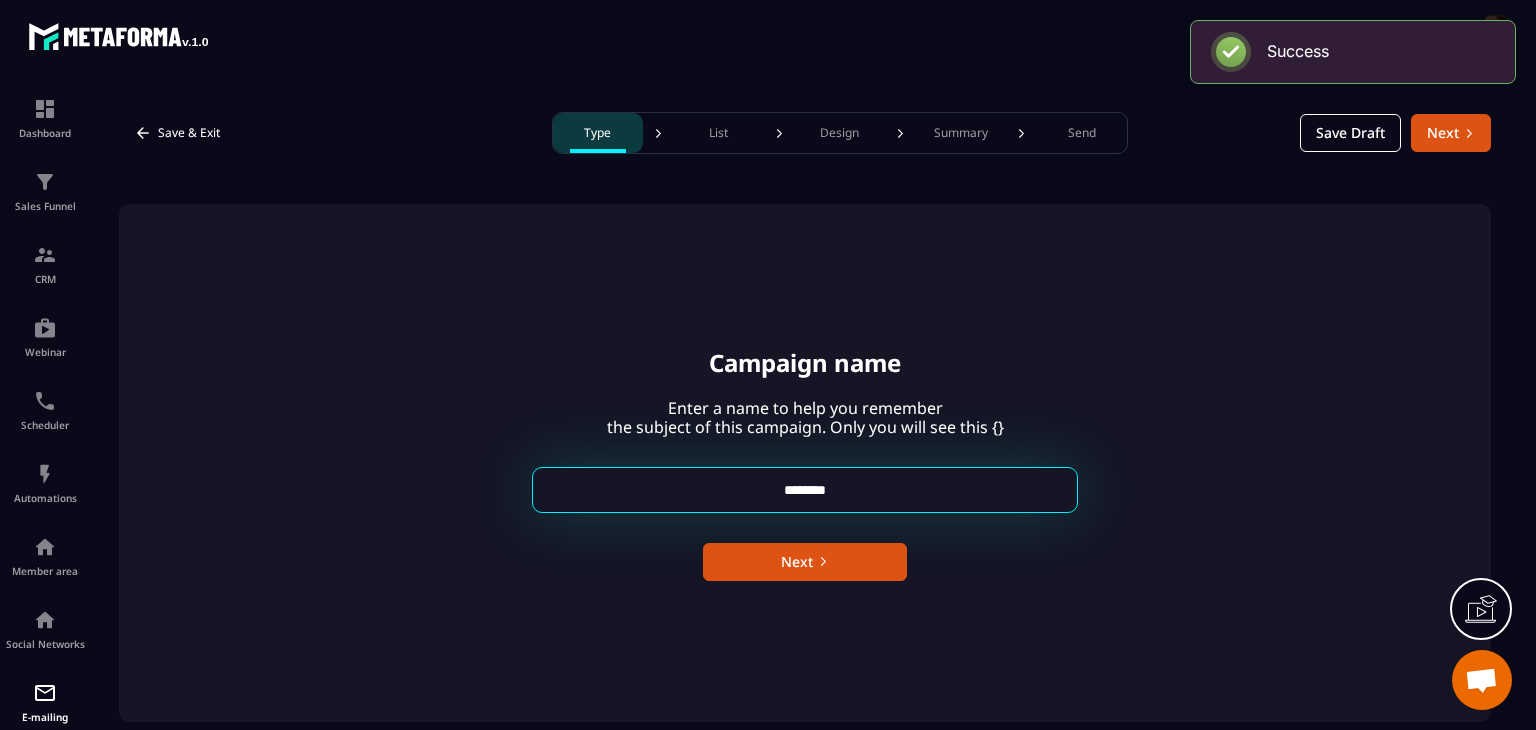click on "List" at bounding box center [718, 133] 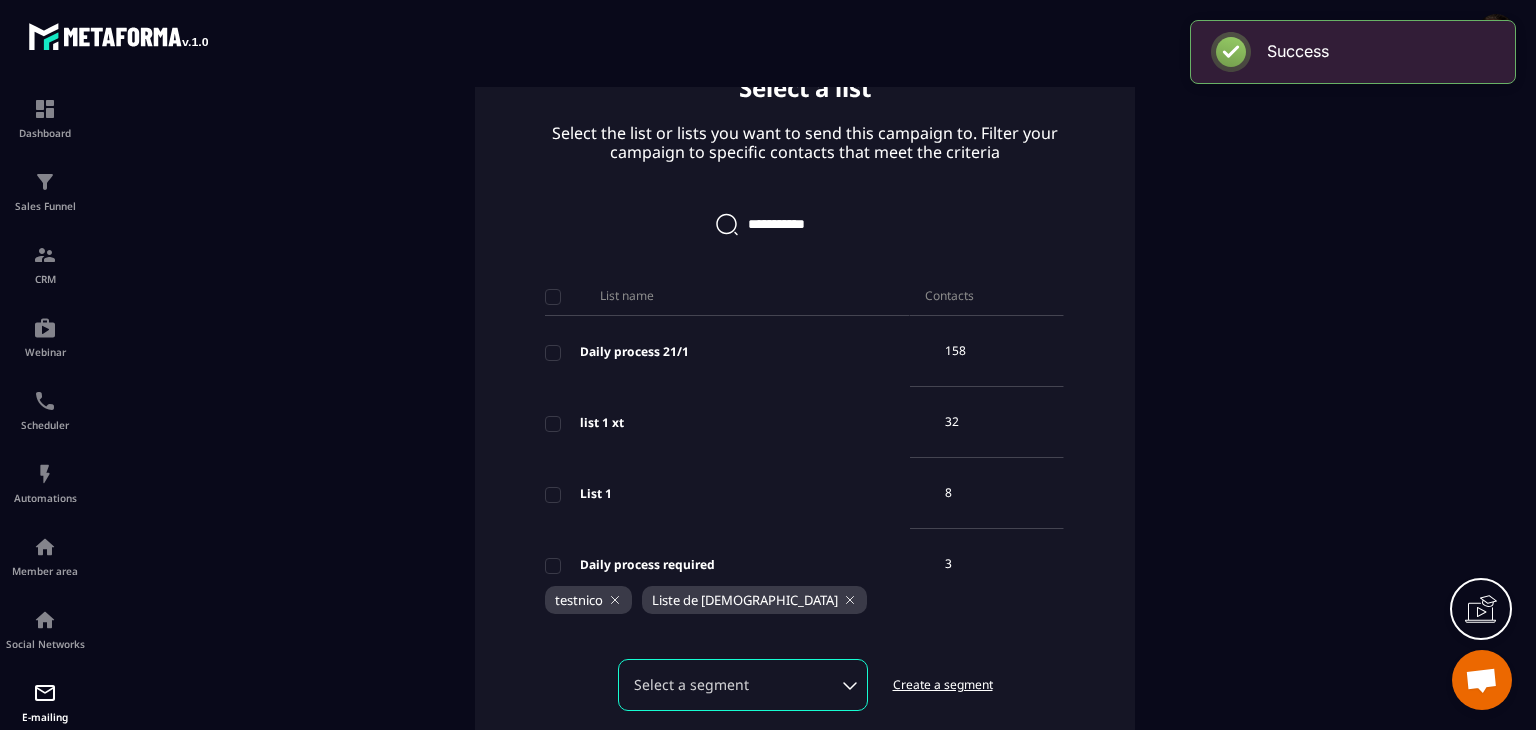 scroll, scrollTop: 251, scrollLeft: 0, axis: vertical 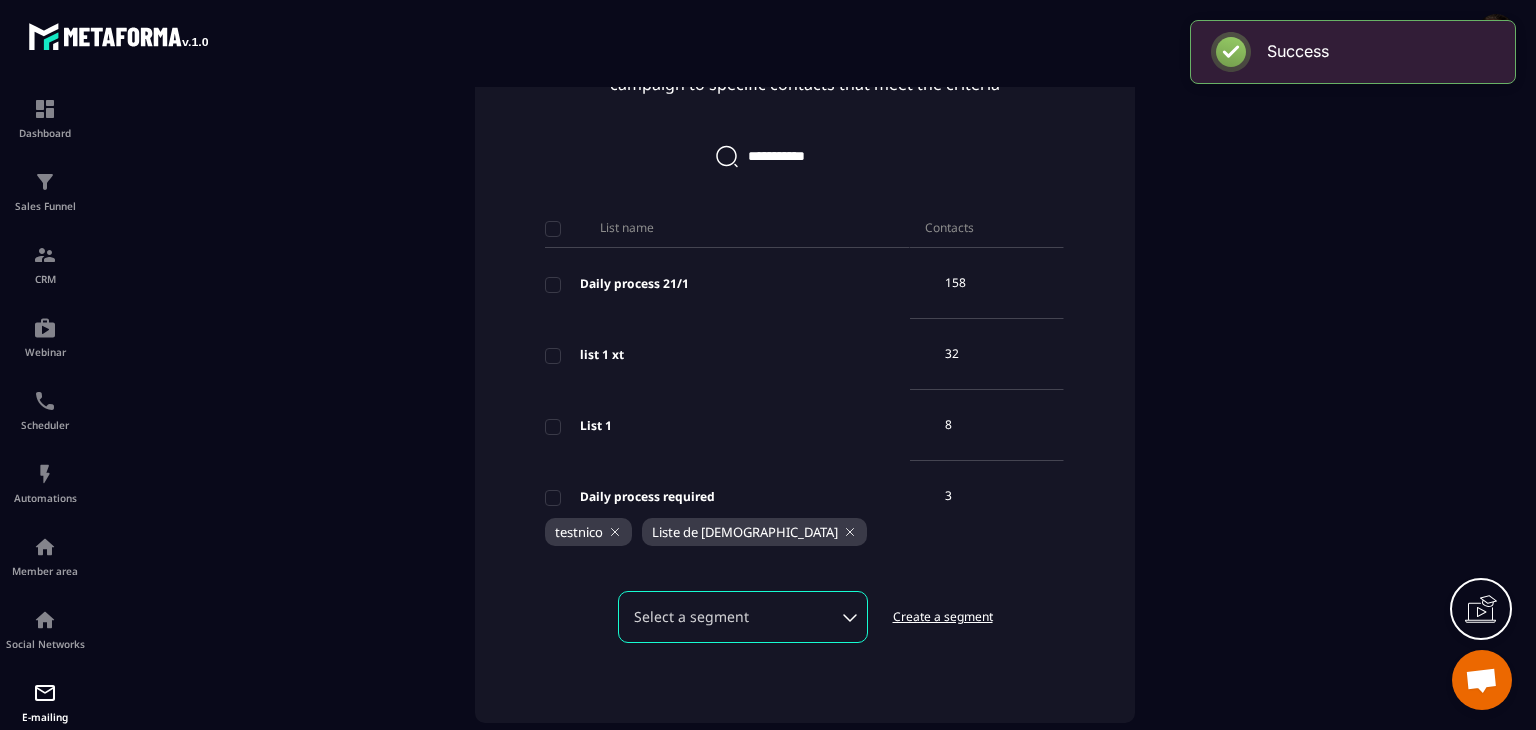 click 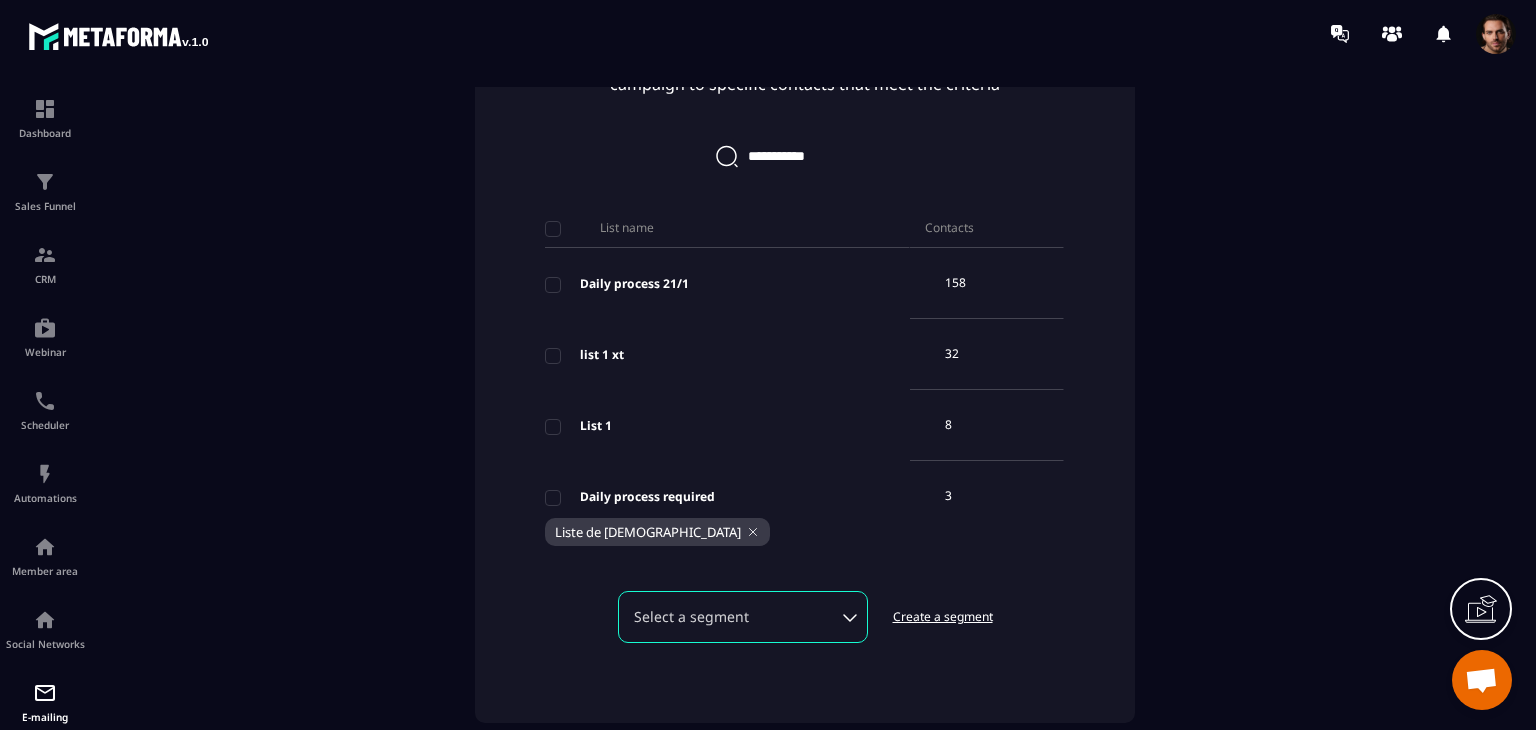 click 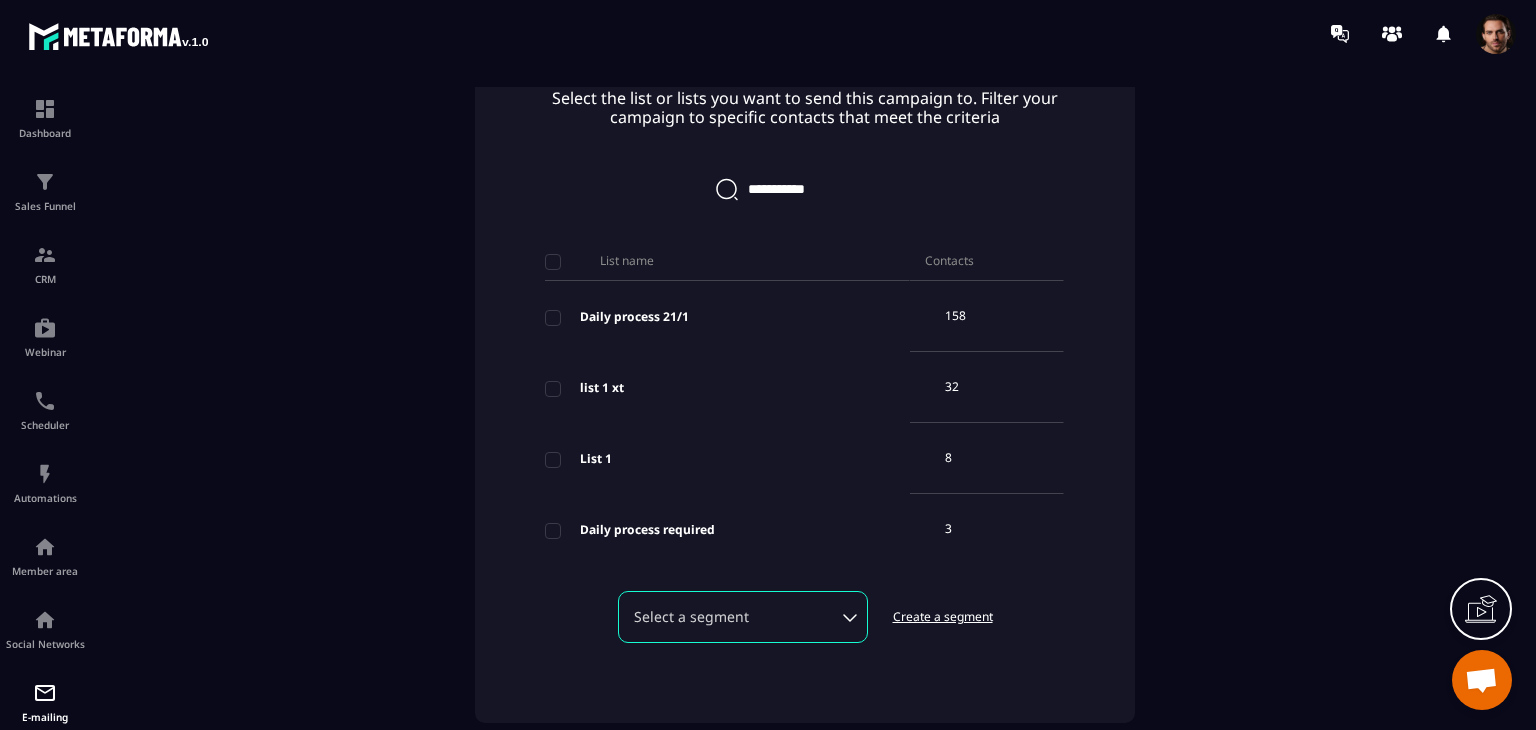 scroll, scrollTop: 0, scrollLeft: 0, axis: both 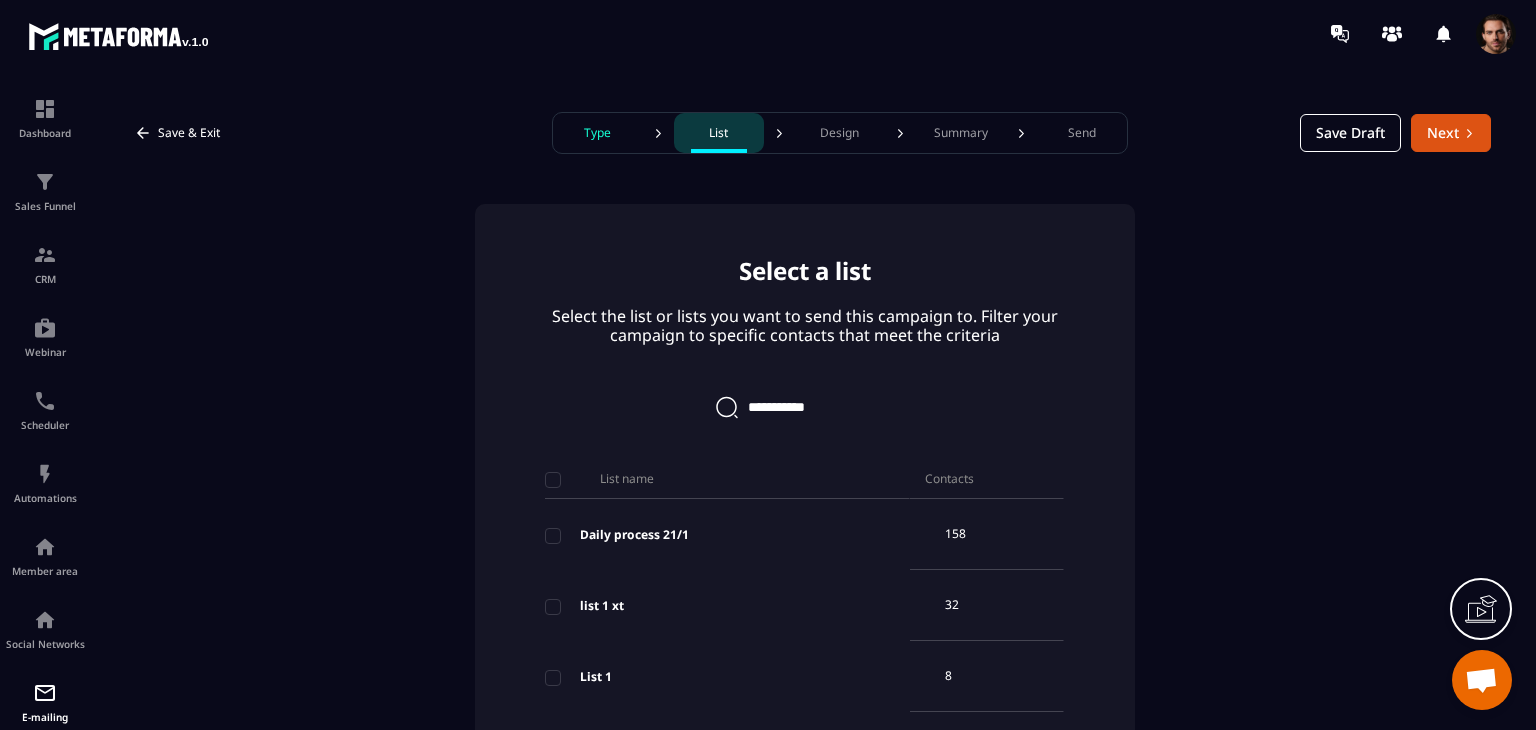 click on "Type" at bounding box center [598, 133] 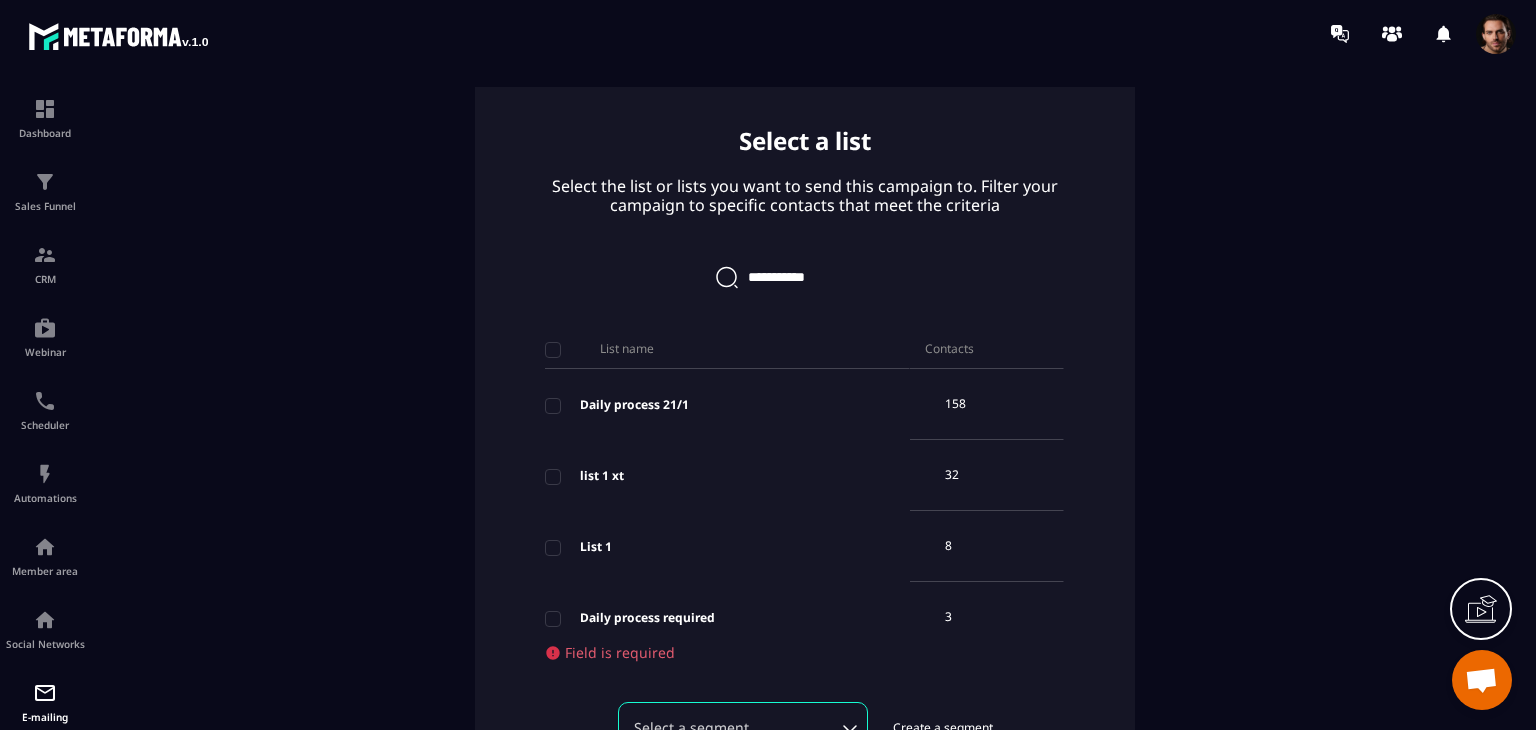 scroll, scrollTop: 241, scrollLeft: 0, axis: vertical 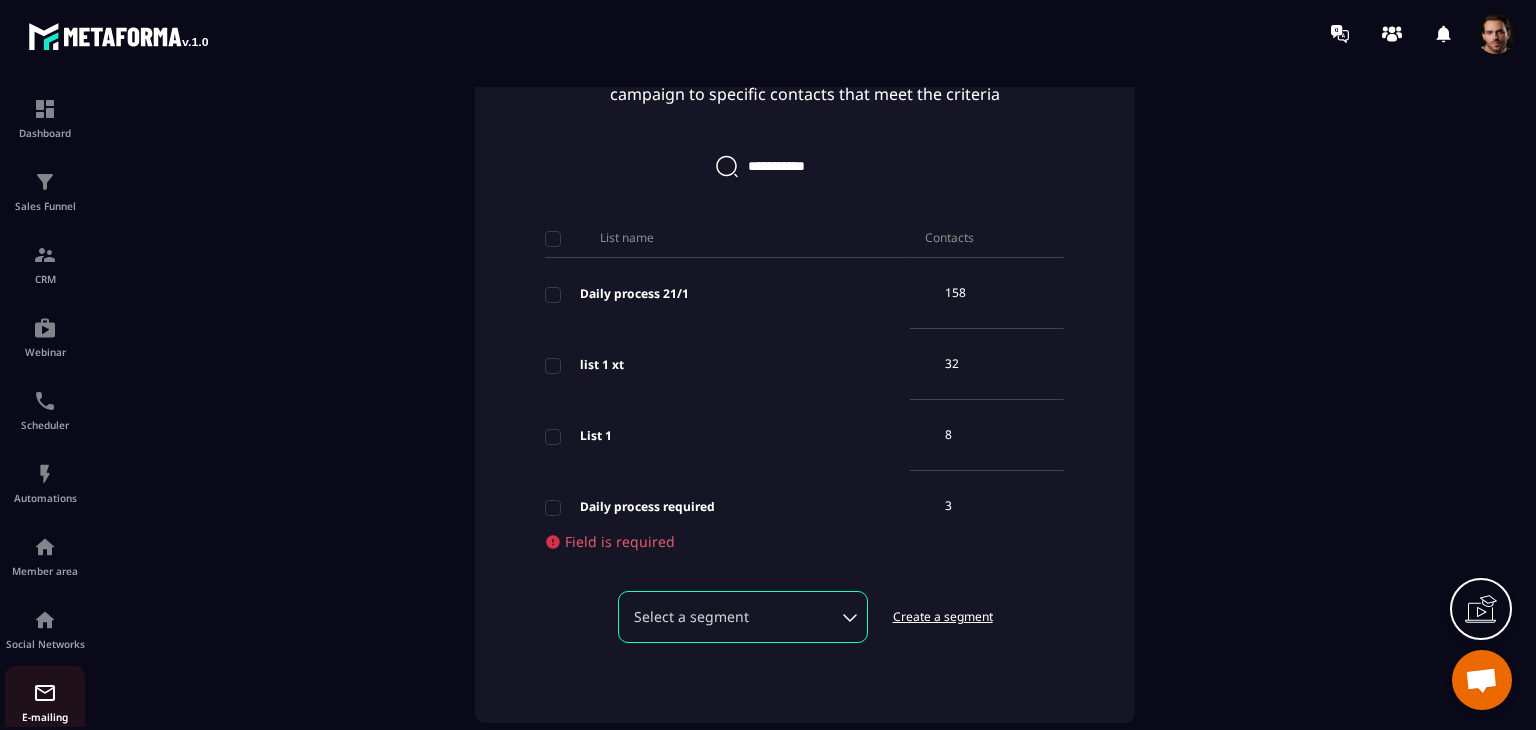 click at bounding box center (45, 693) 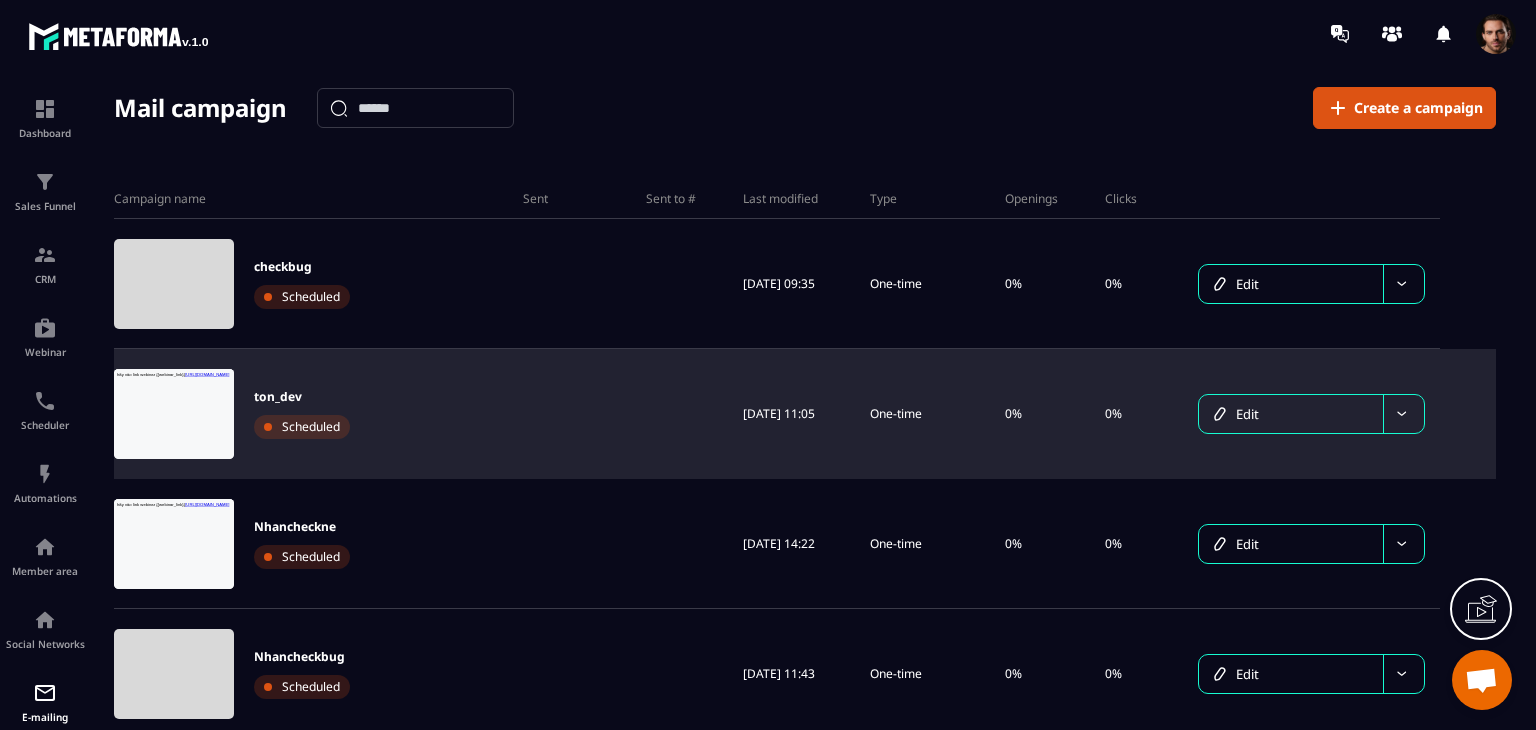 scroll, scrollTop: 0, scrollLeft: 0, axis: both 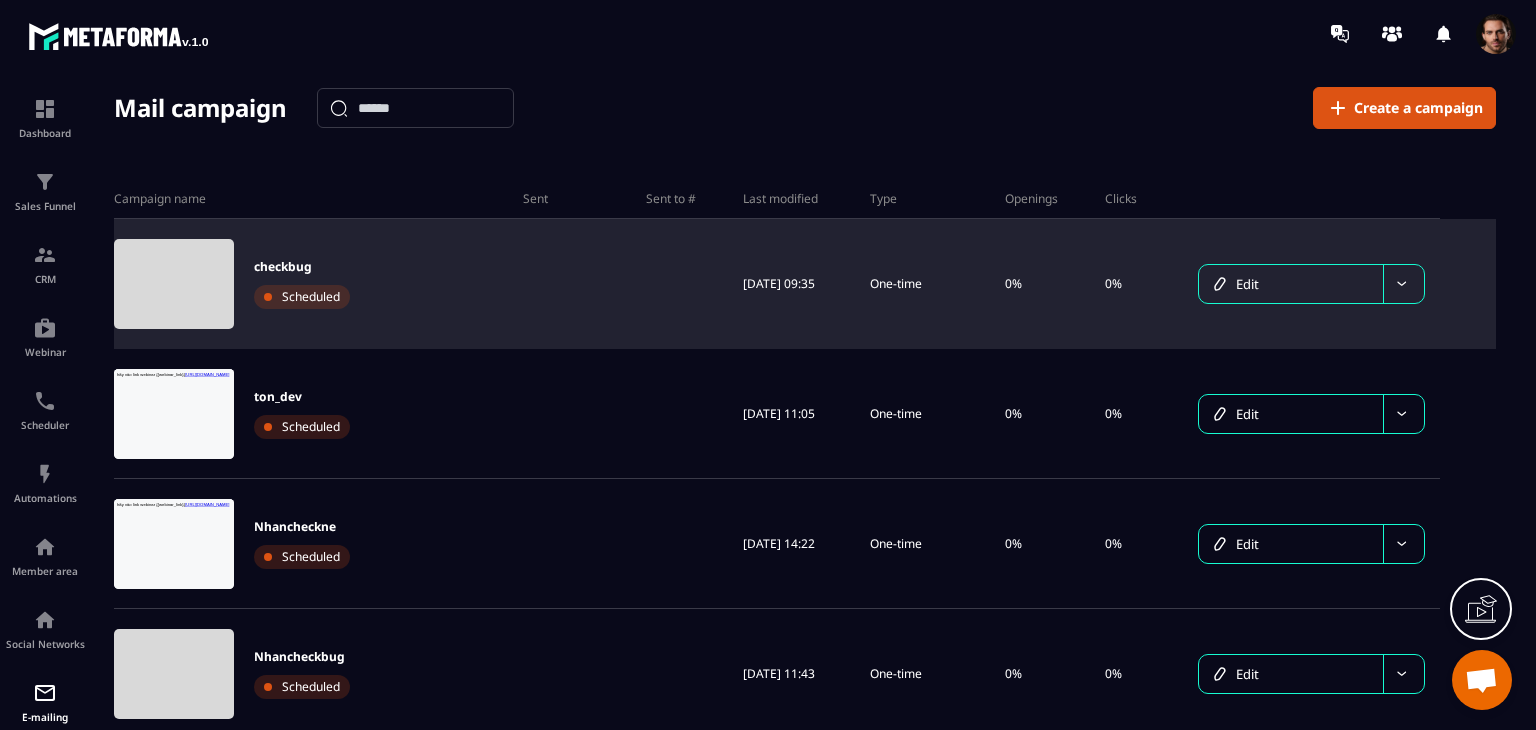 click on "Edit" at bounding box center [1291, 284] 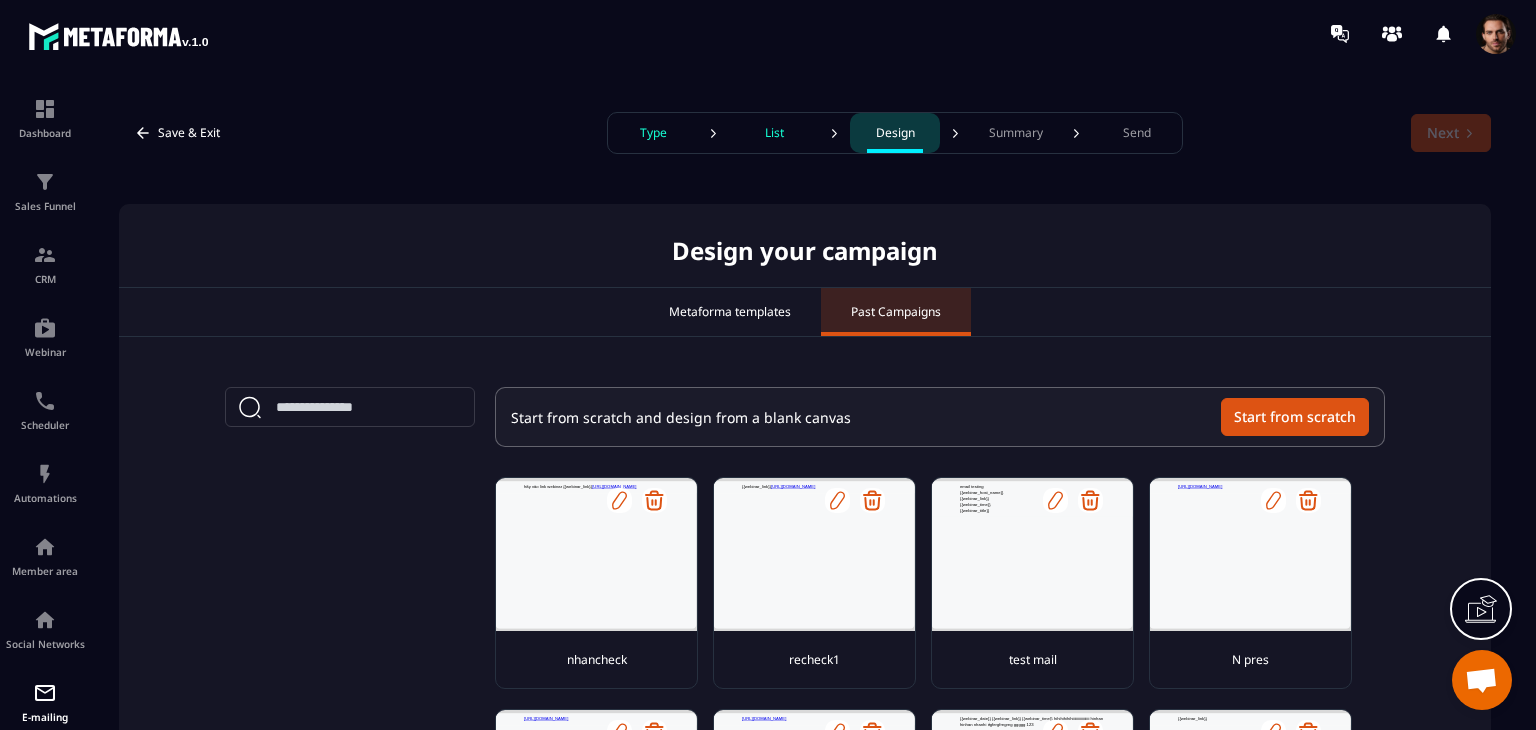 scroll 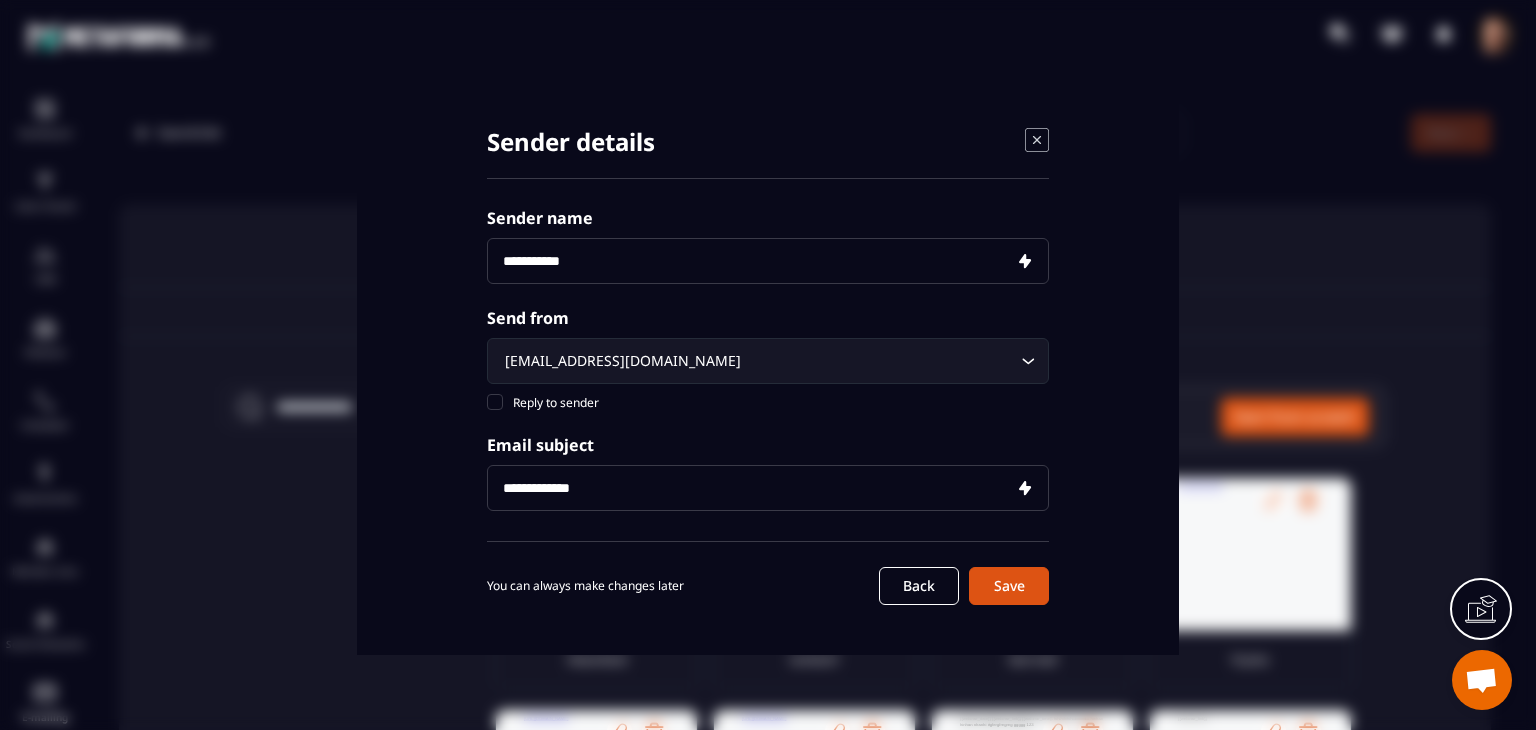 click 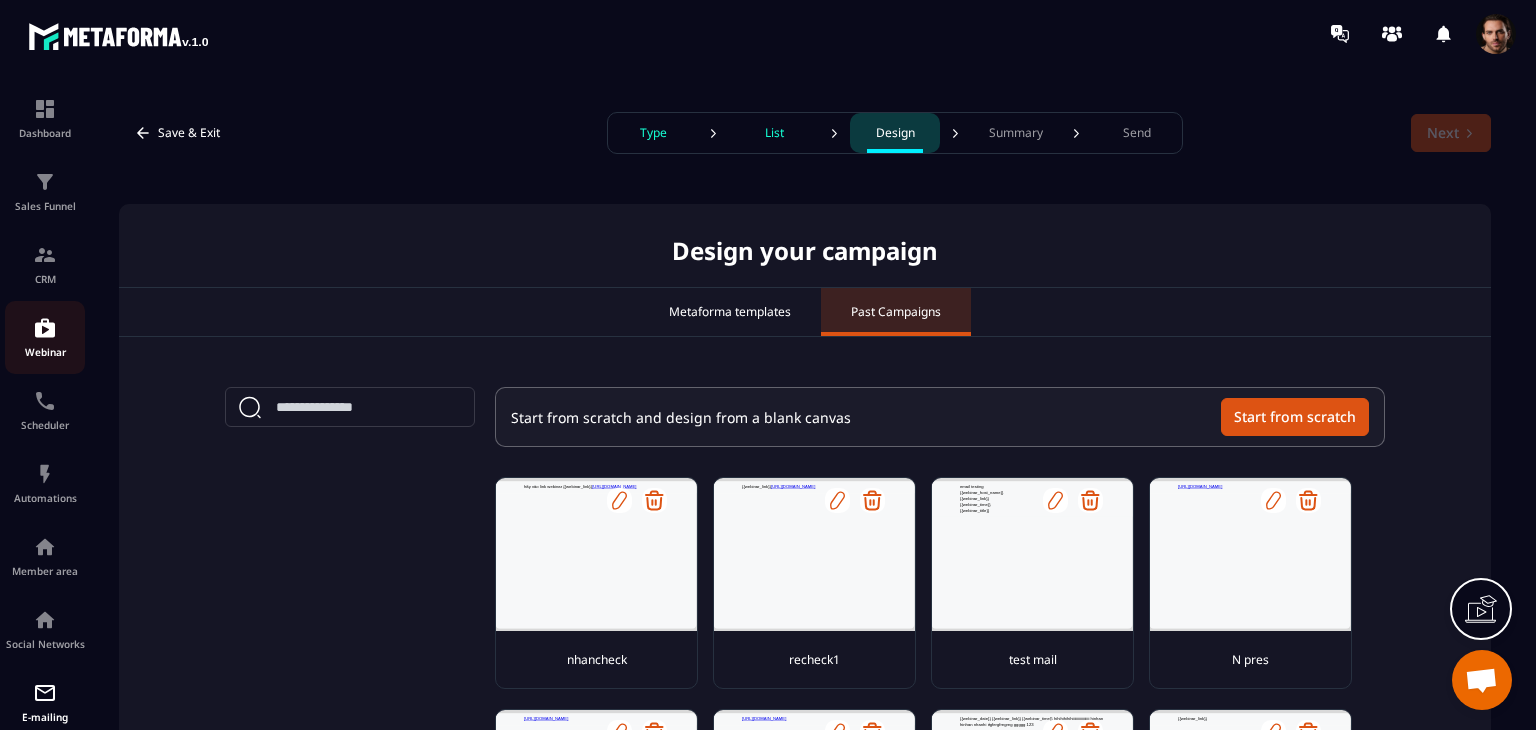 click on "Webinar" at bounding box center [45, 352] 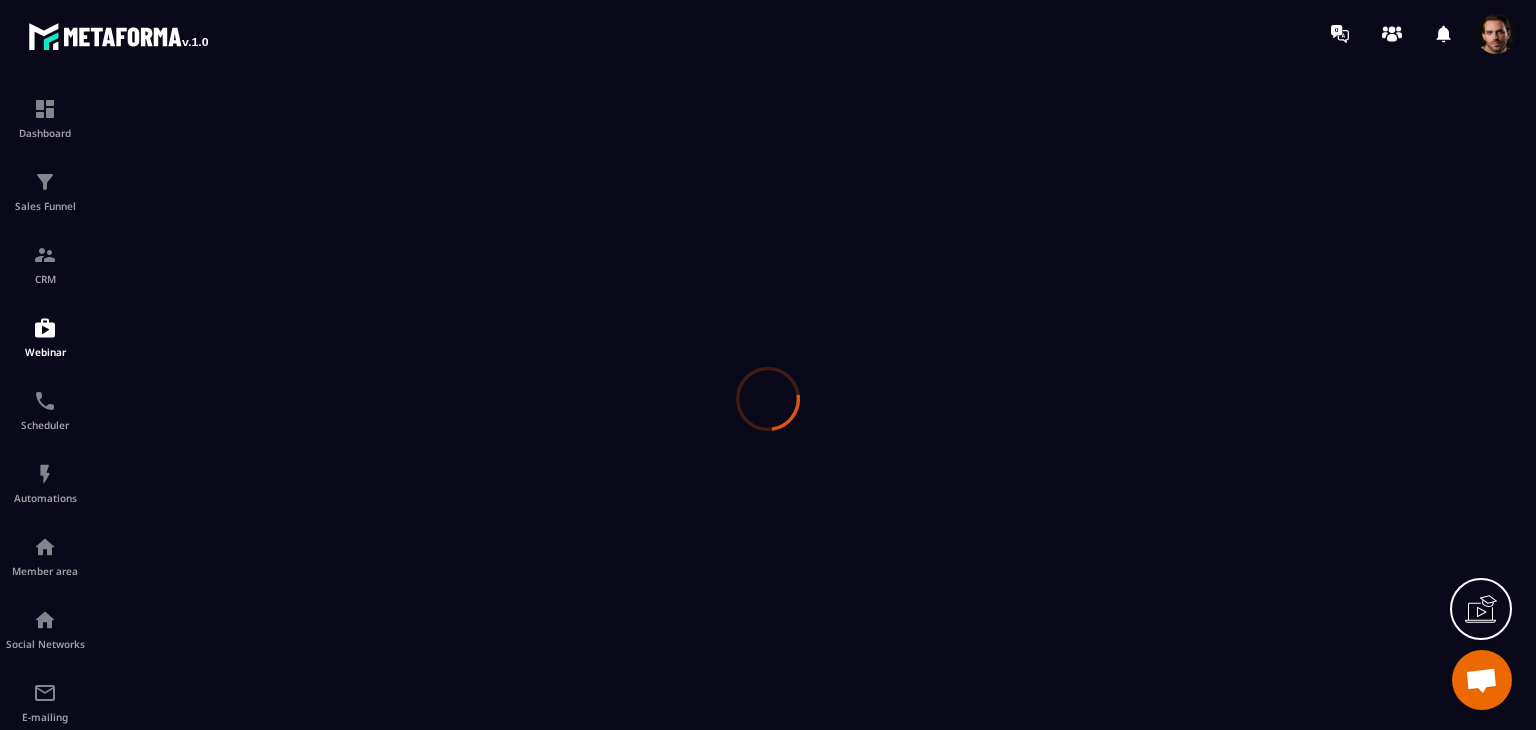 click at bounding box center [768, 398] 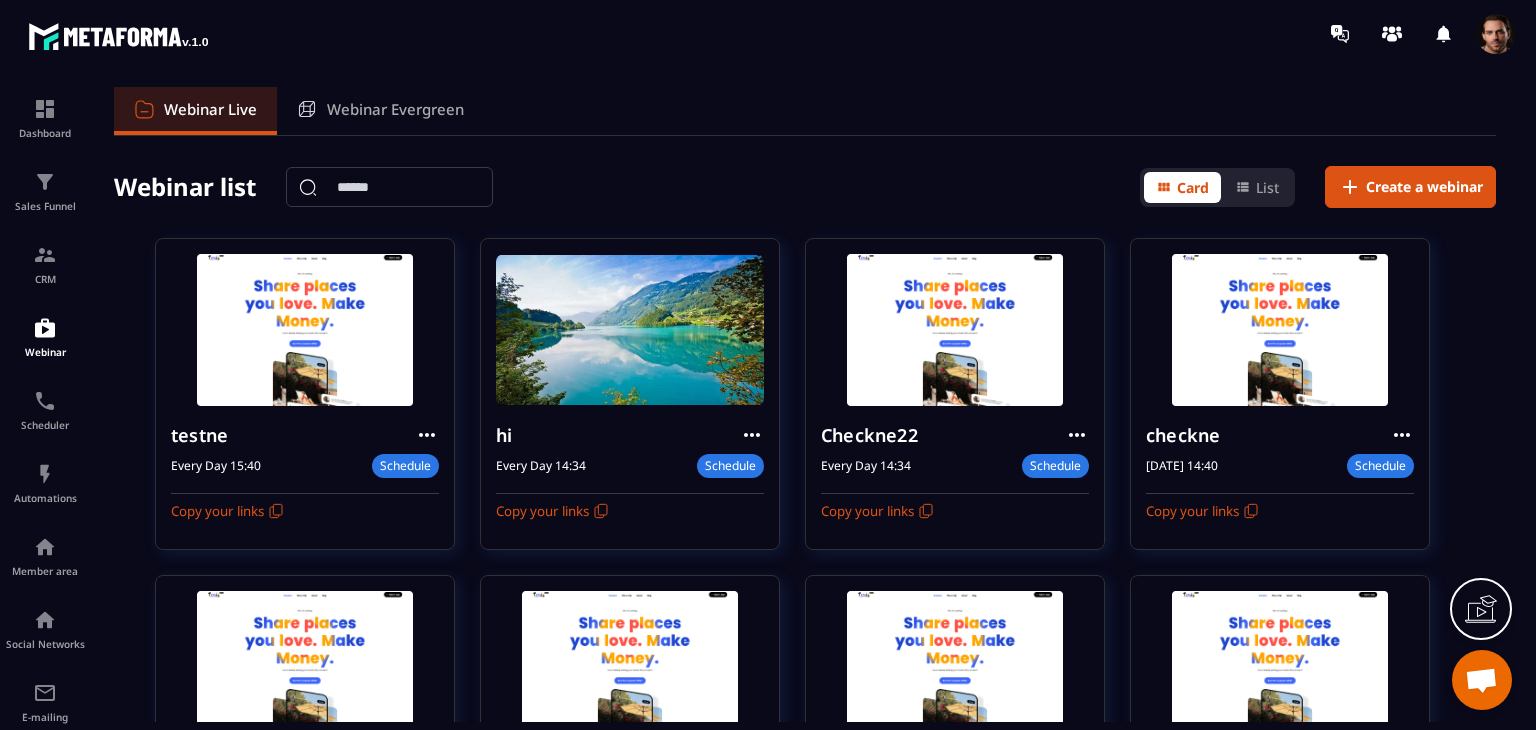click at bounding box center [0, 0] 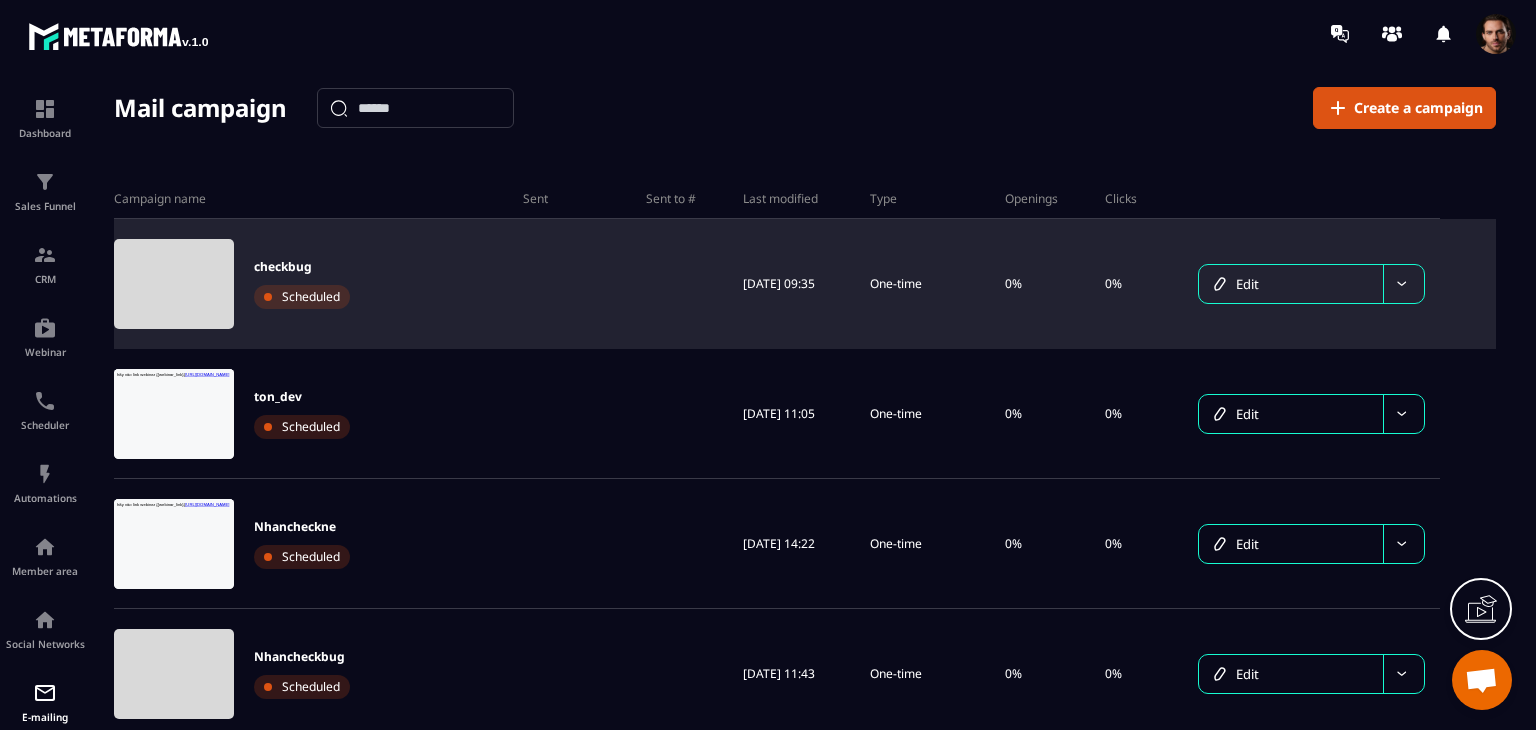 click on "Edit" at bounding box center [1291, 284] 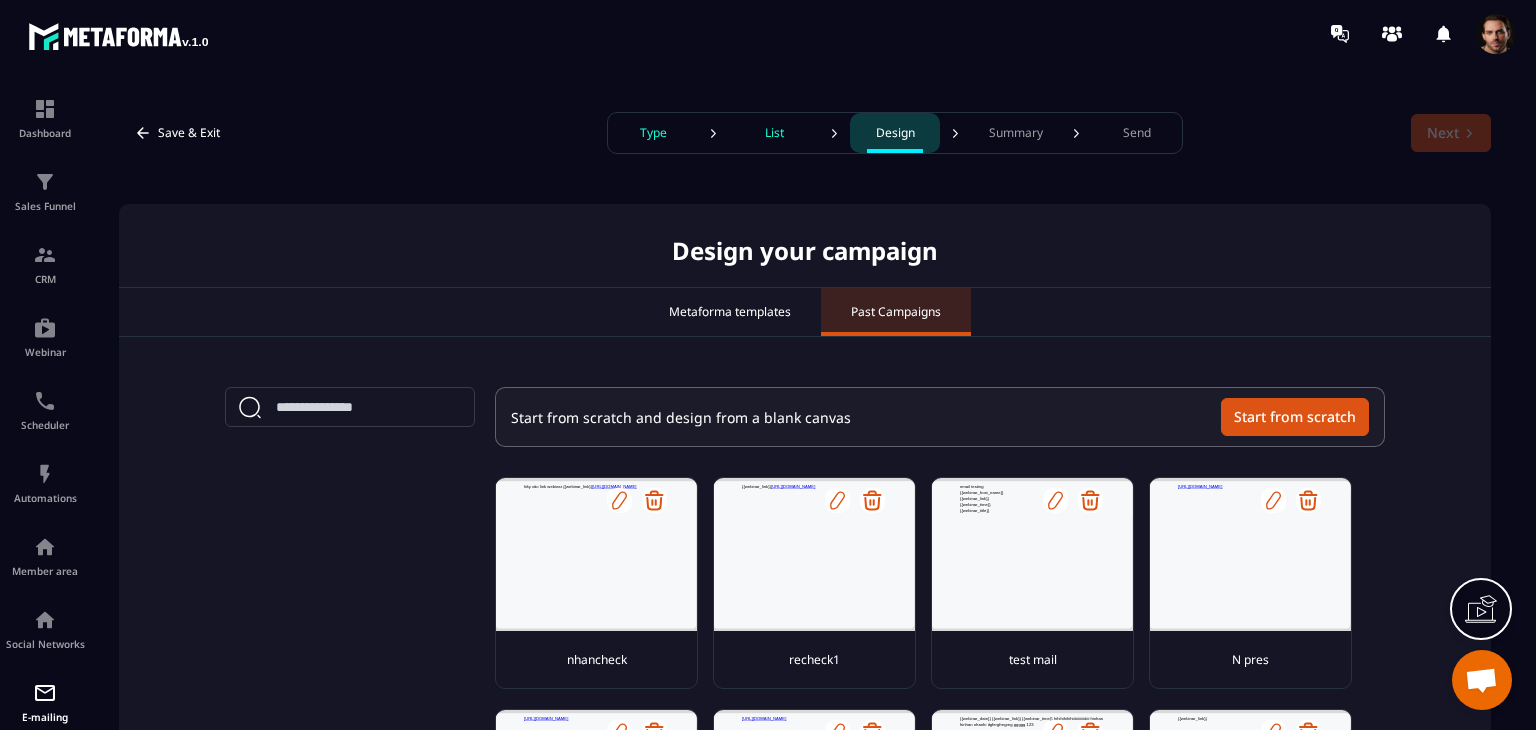 click on "Type" at bounding box center [653, 133] 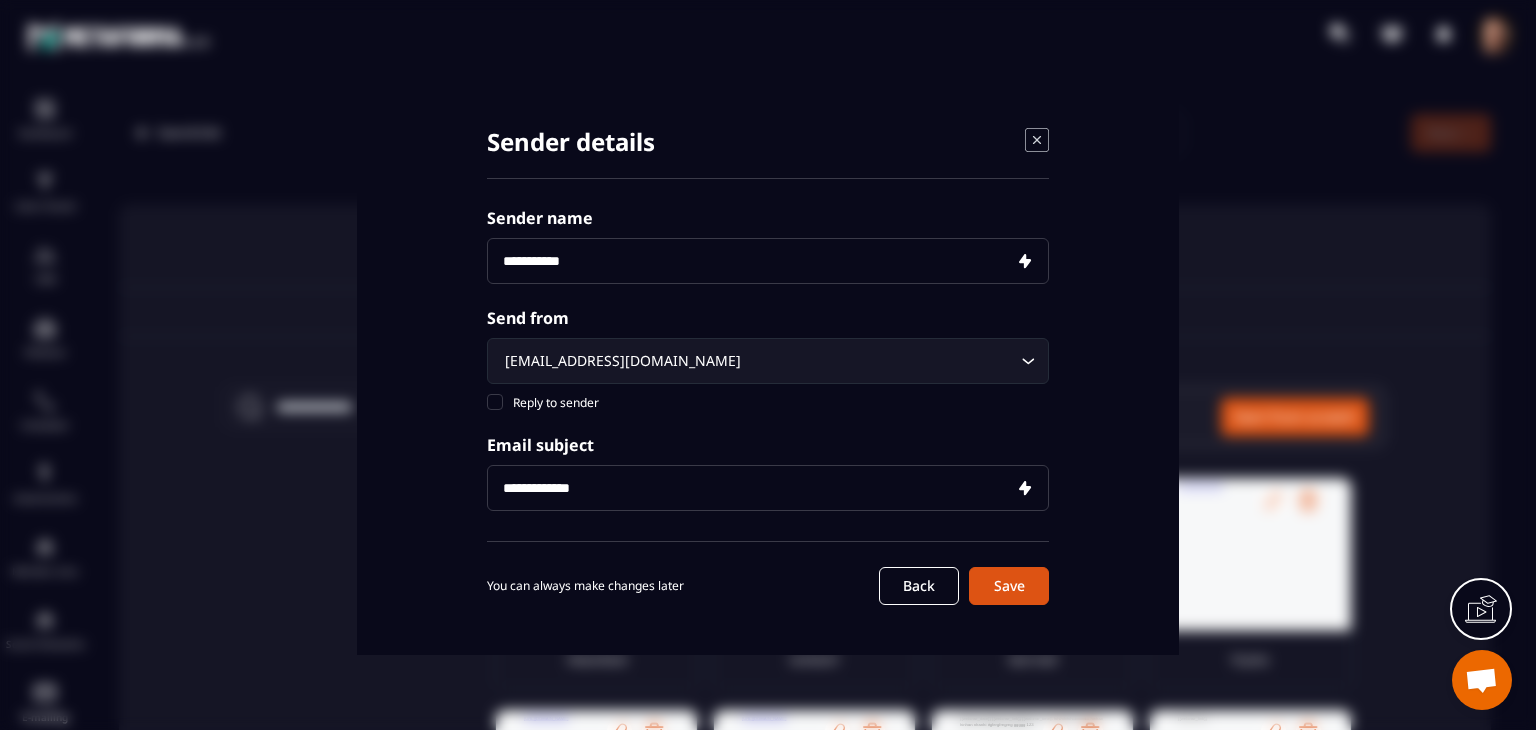 click 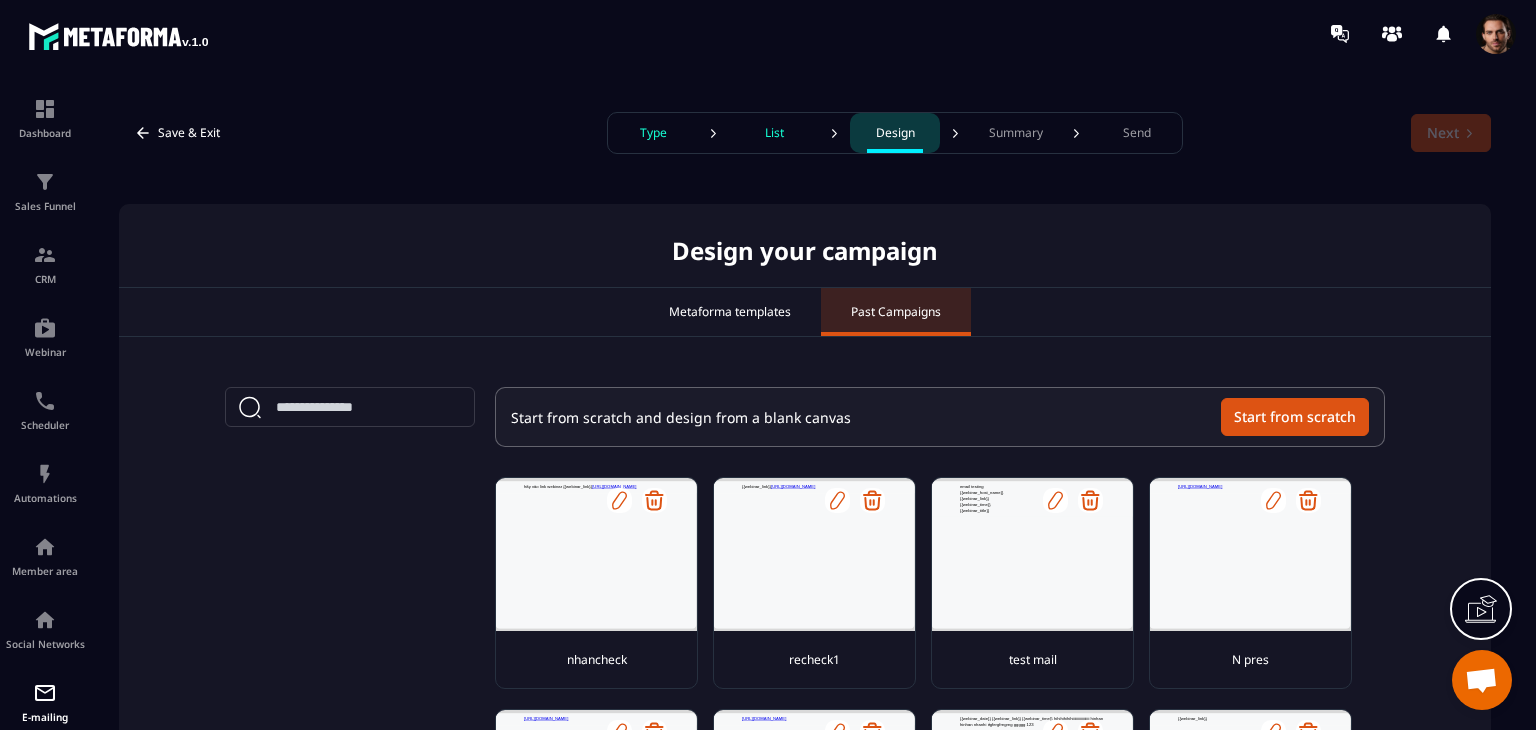 click 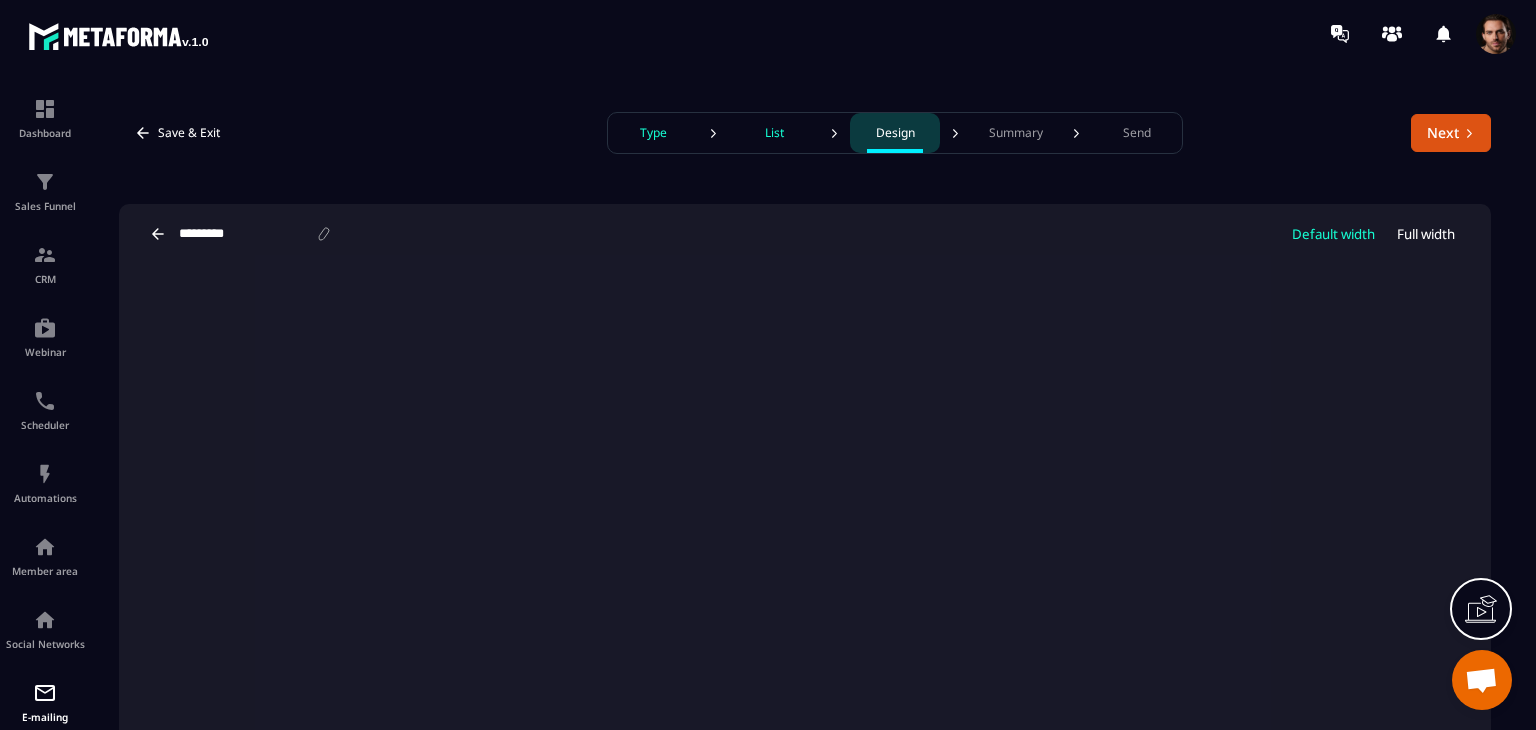 click on "List" at bounding box center (774, 133) 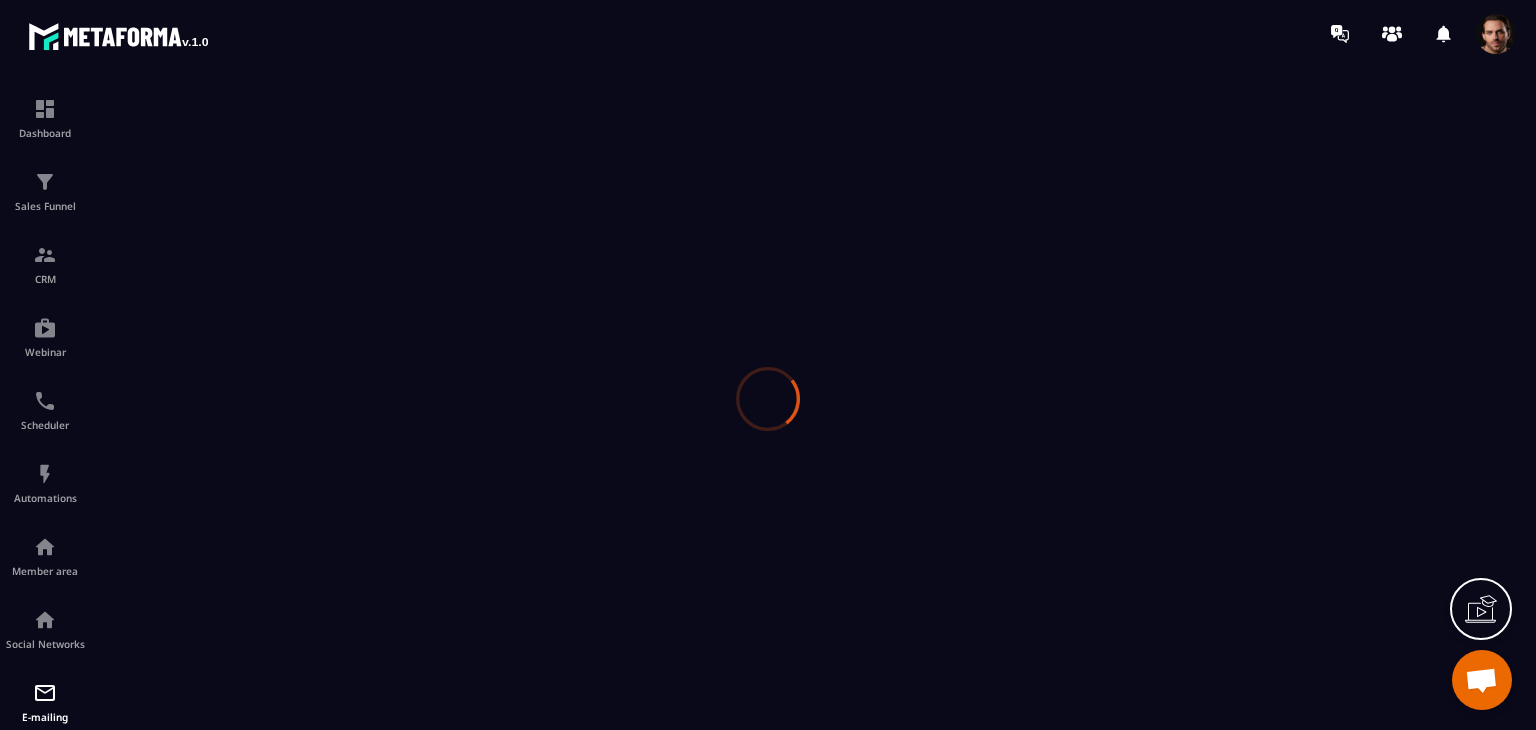 click at bounding box center (768, 398) 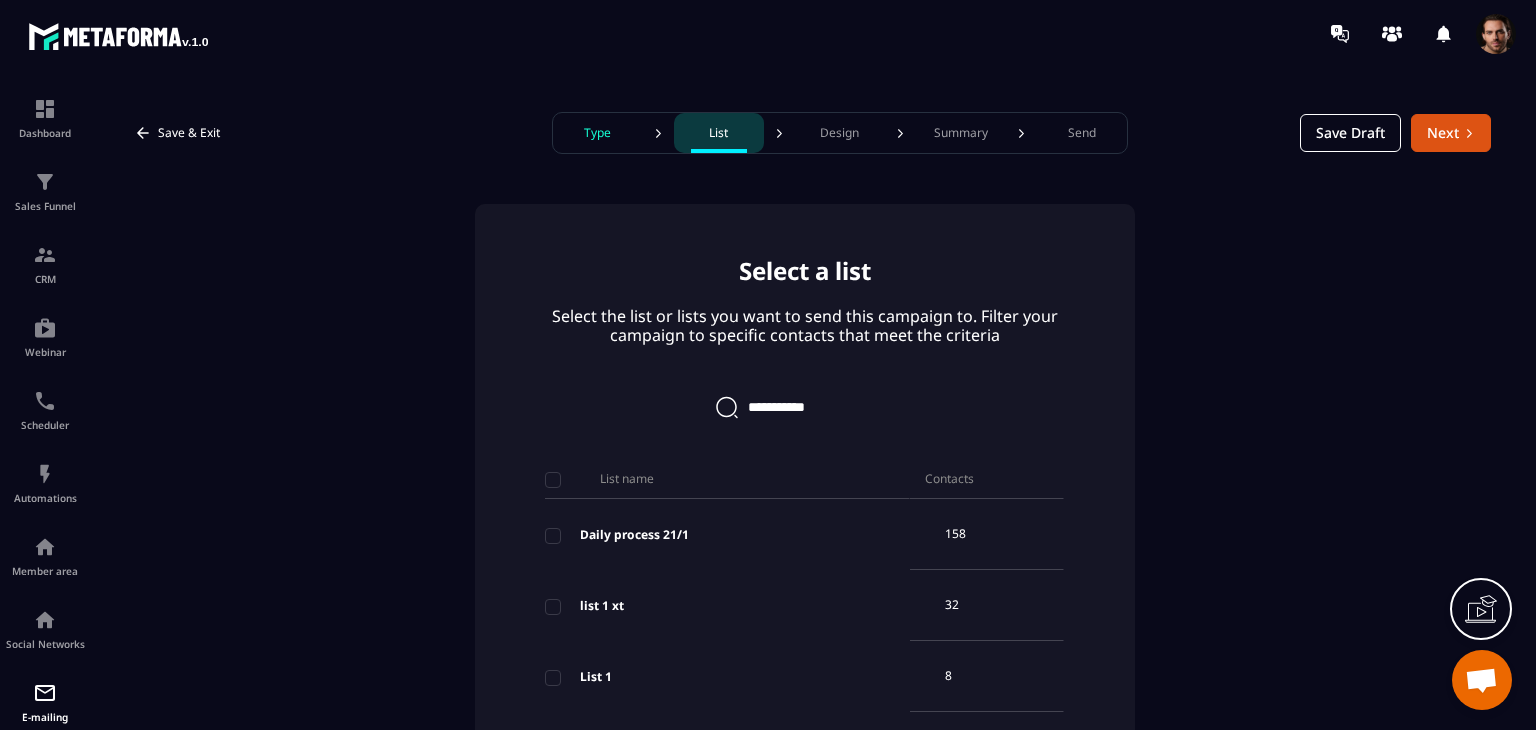 click on "Type List Design Summary Send" at bounding box center [840, 133] 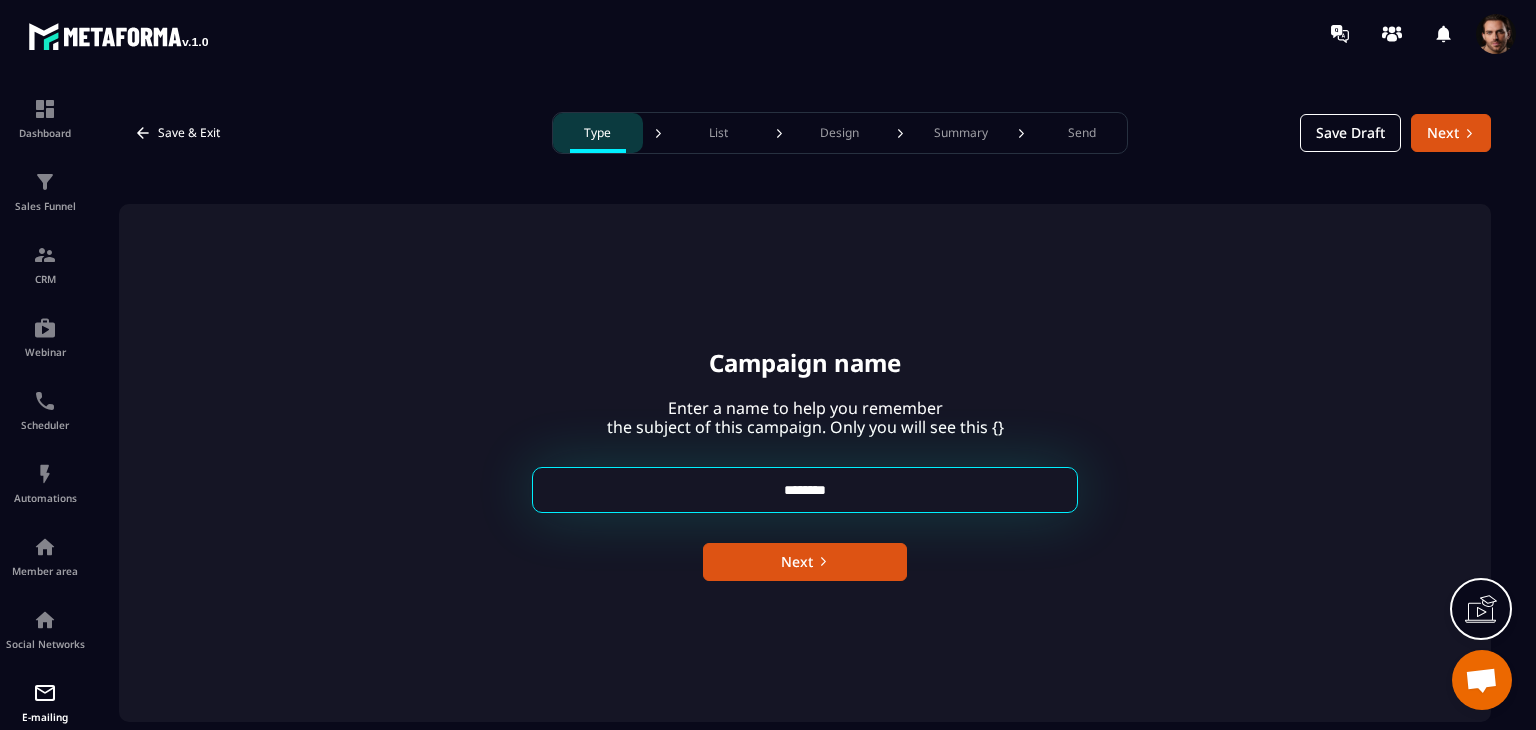 click on "********" at bounding box center [805, 490] 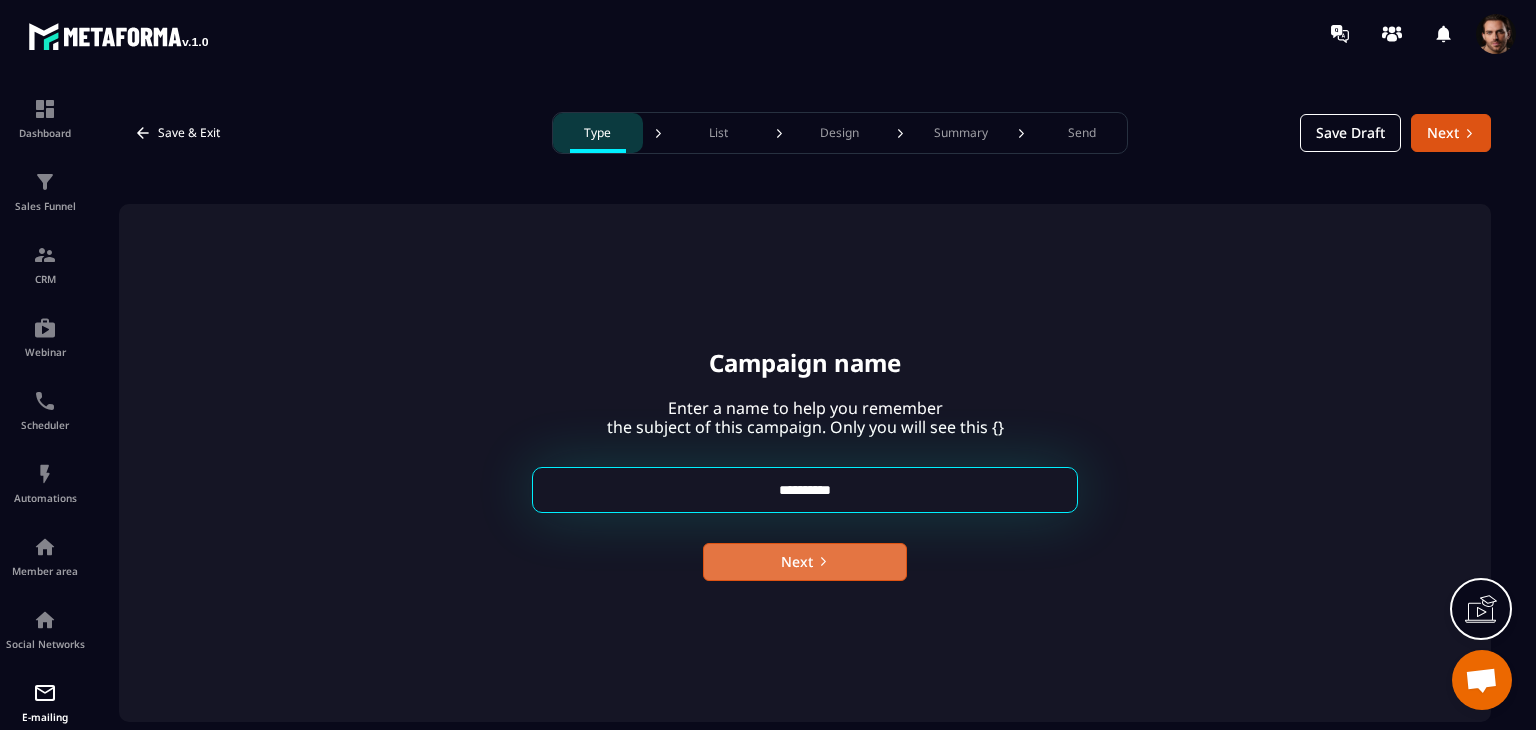 type on "**********" 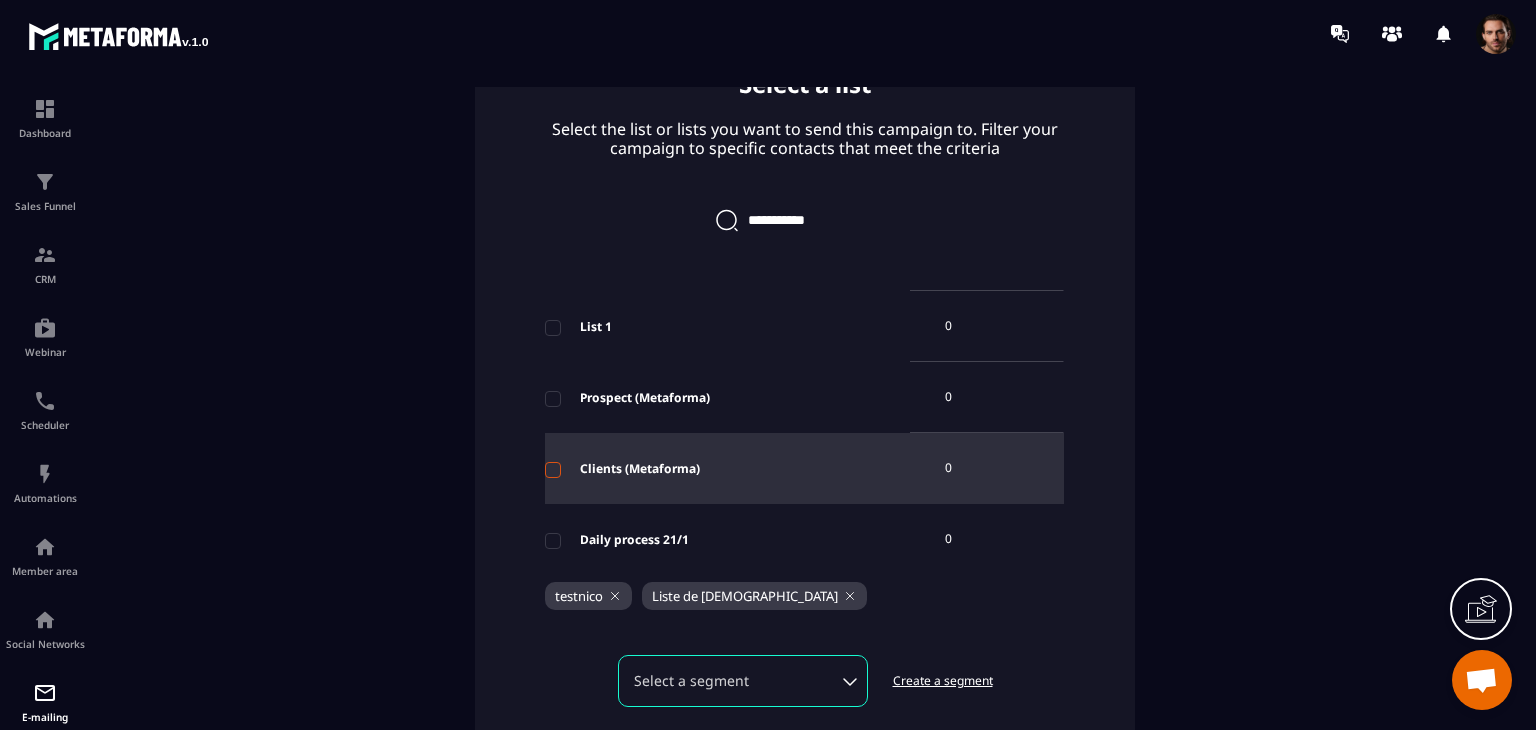 click at bounding box center (553, 470) 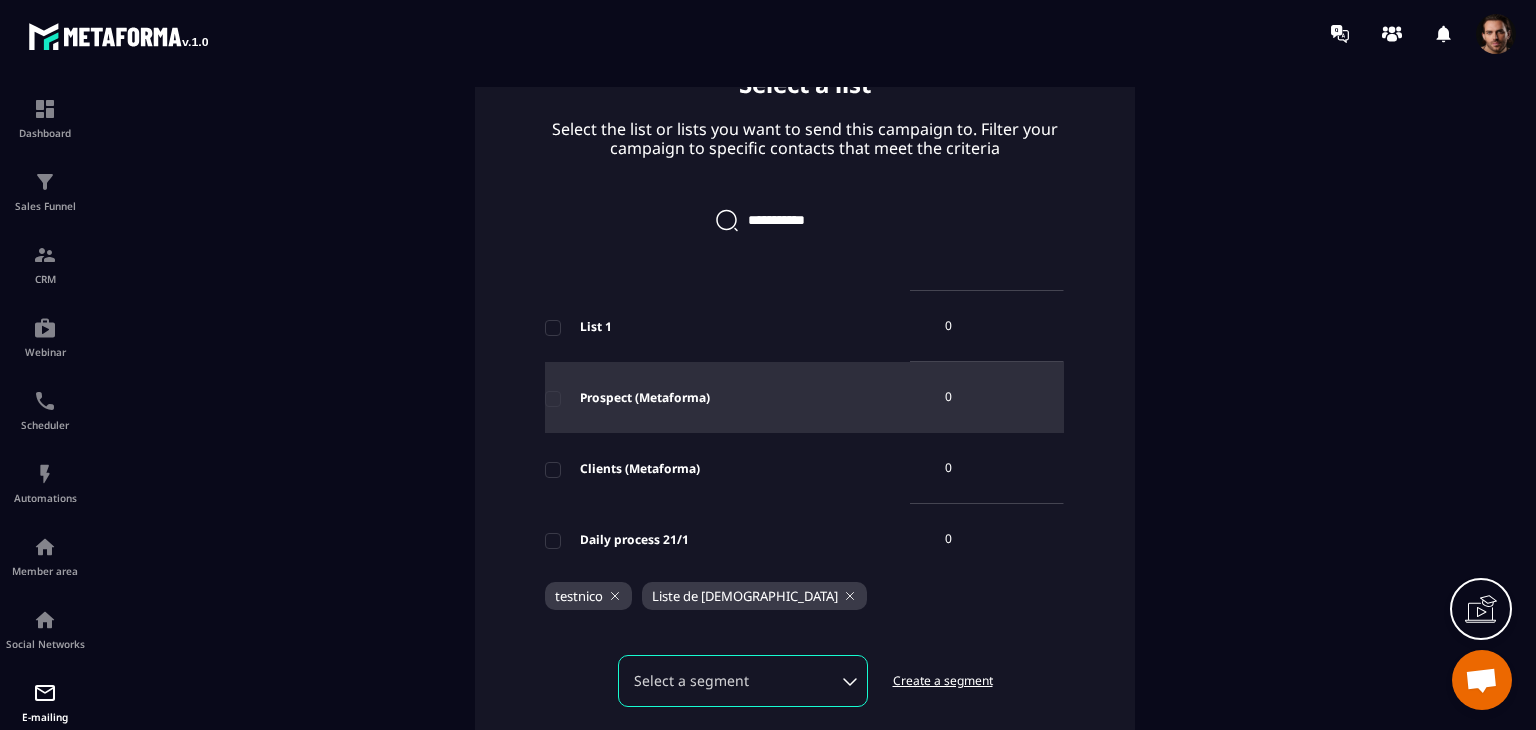 click on "Prospect (Metaforma)" at bounding box center (727, 398) 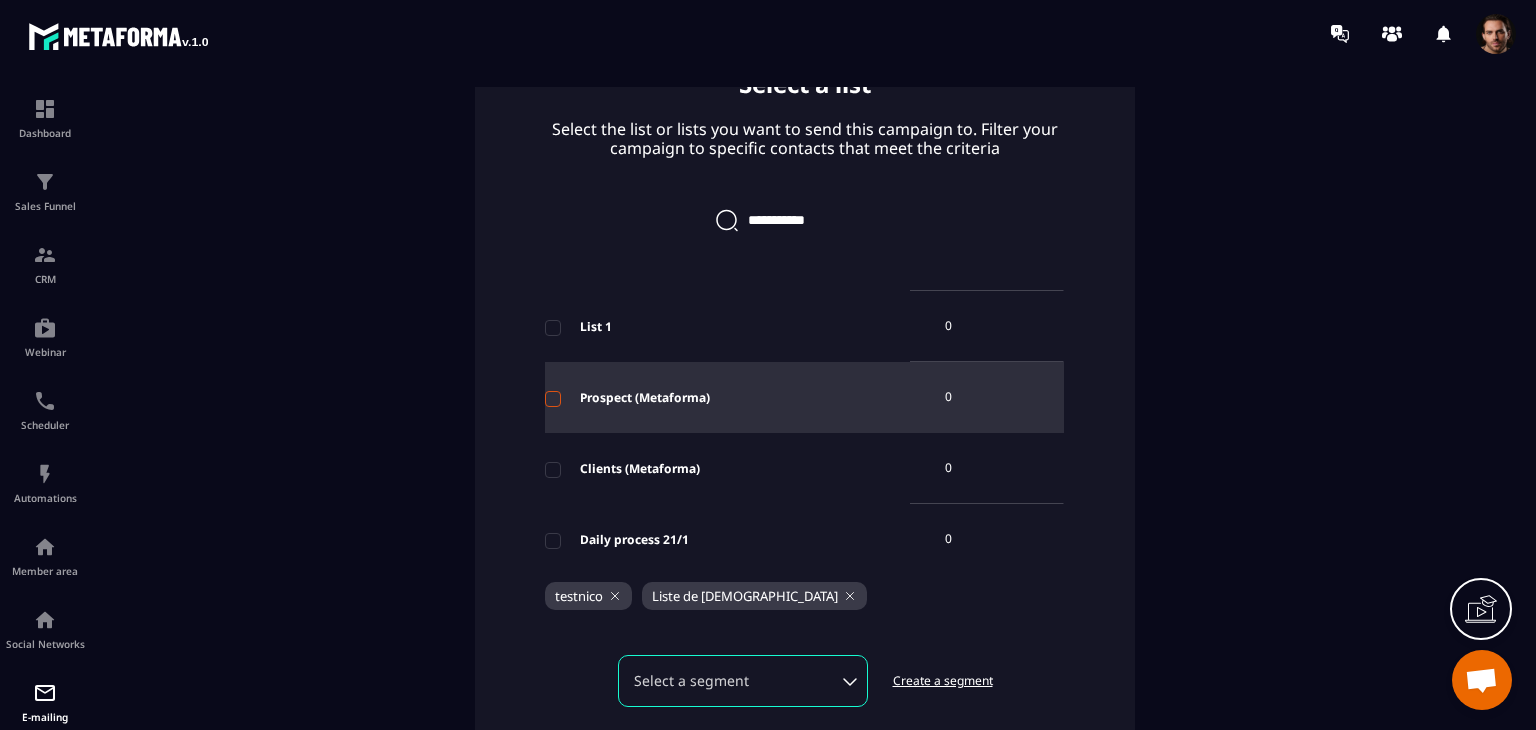 click at bounding box center (553, 399) 